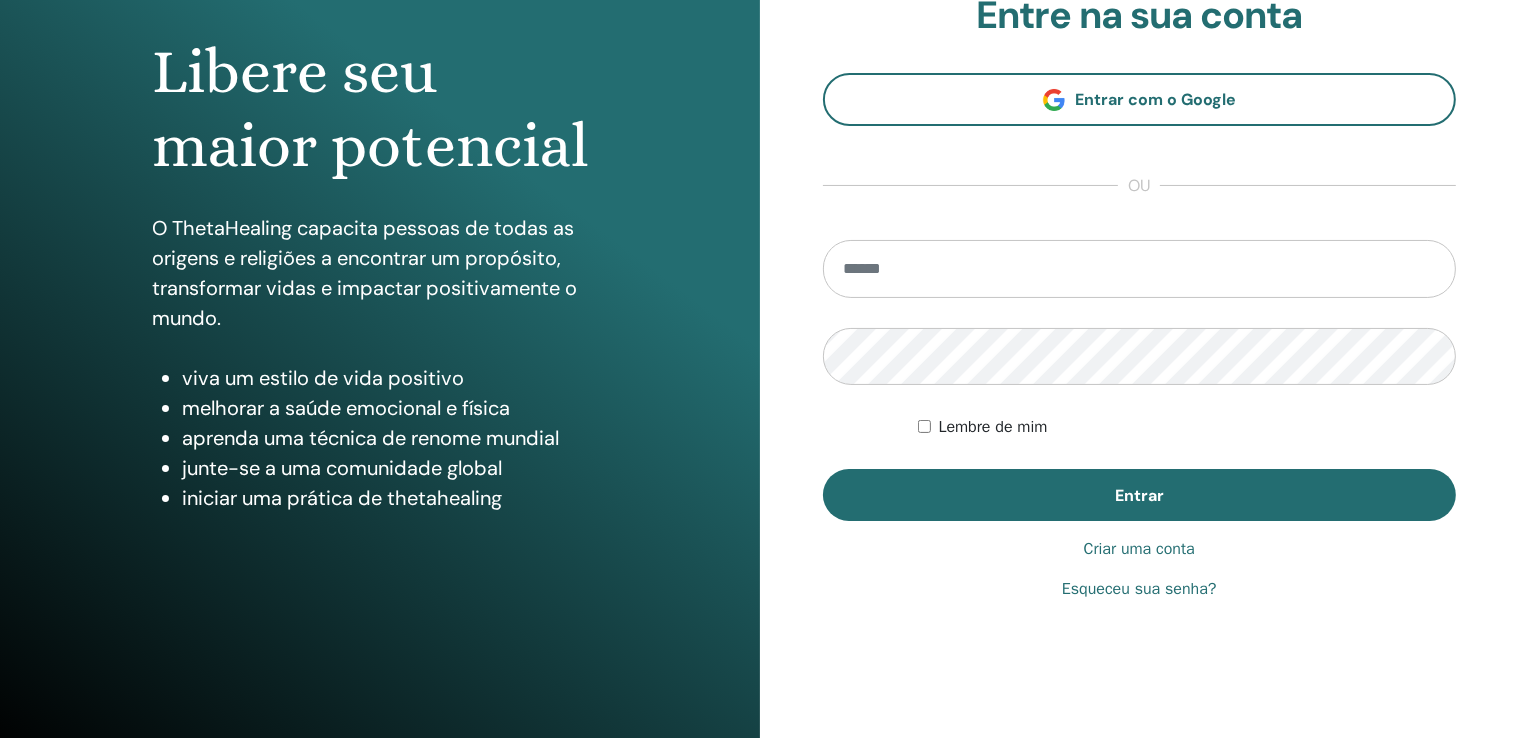 scroll, scrollTop: 200, scrollLeft: 0, axis: vertical 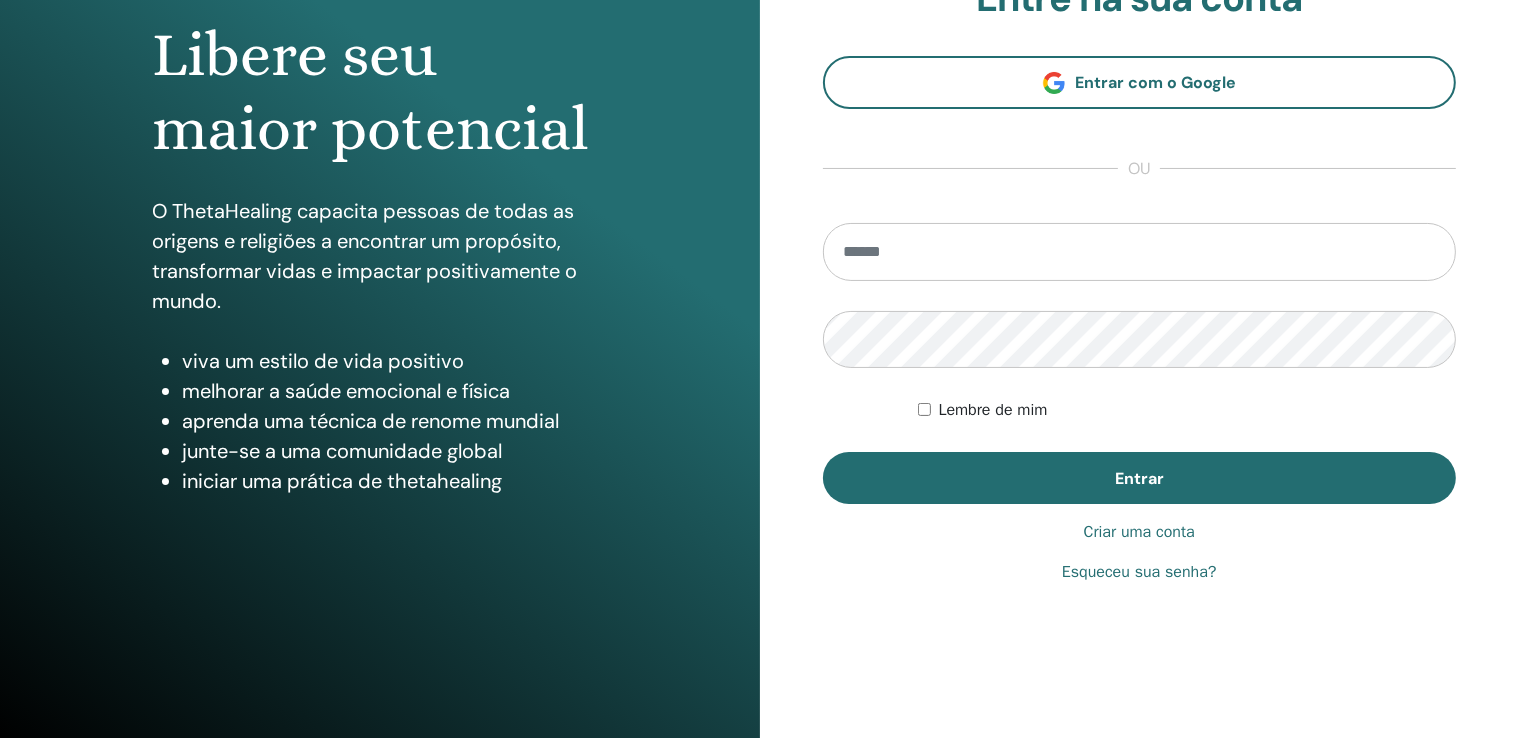 click on "Criar uma conta" at bounding box center (1139, 532) 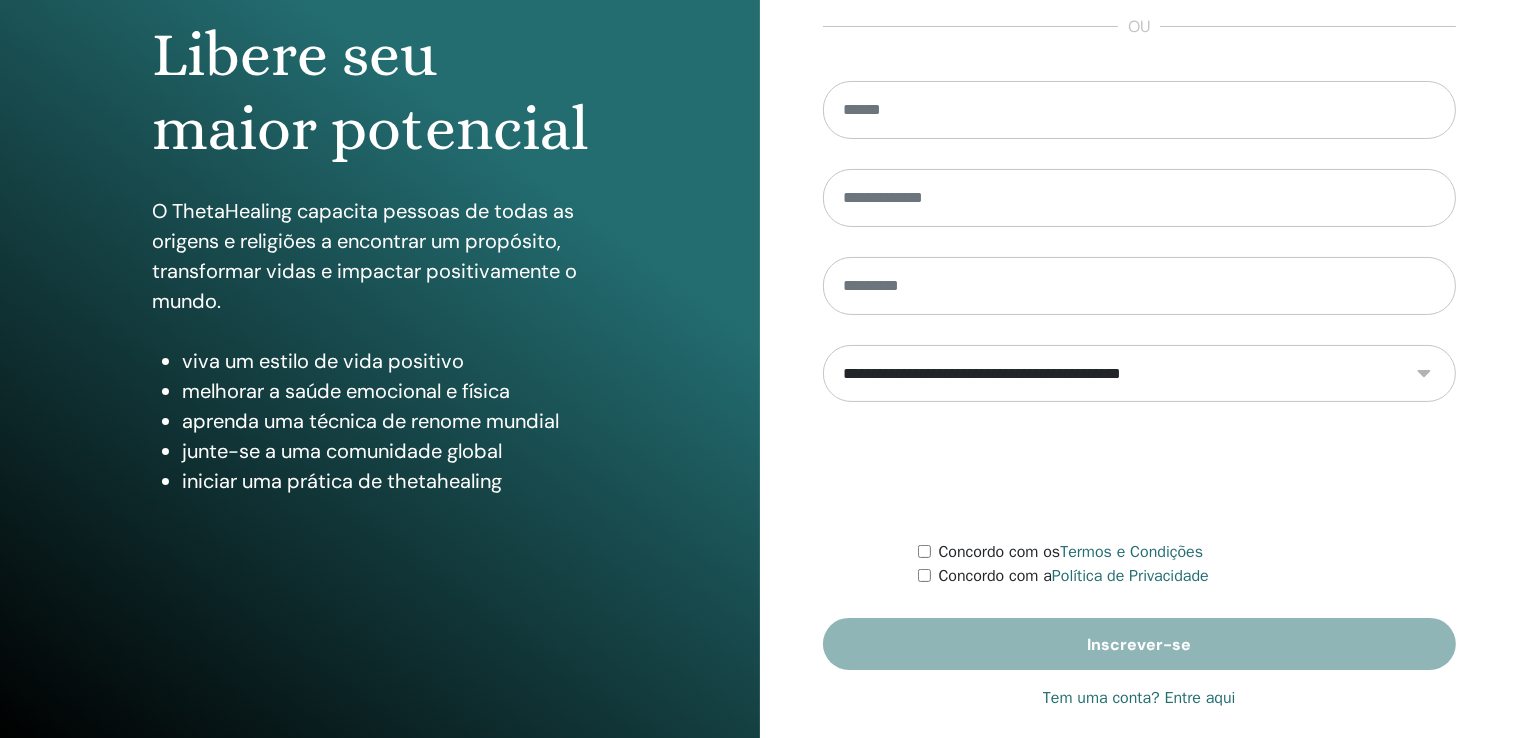scroll, scrollTop: 0, scrollLeft: 0, axis: both 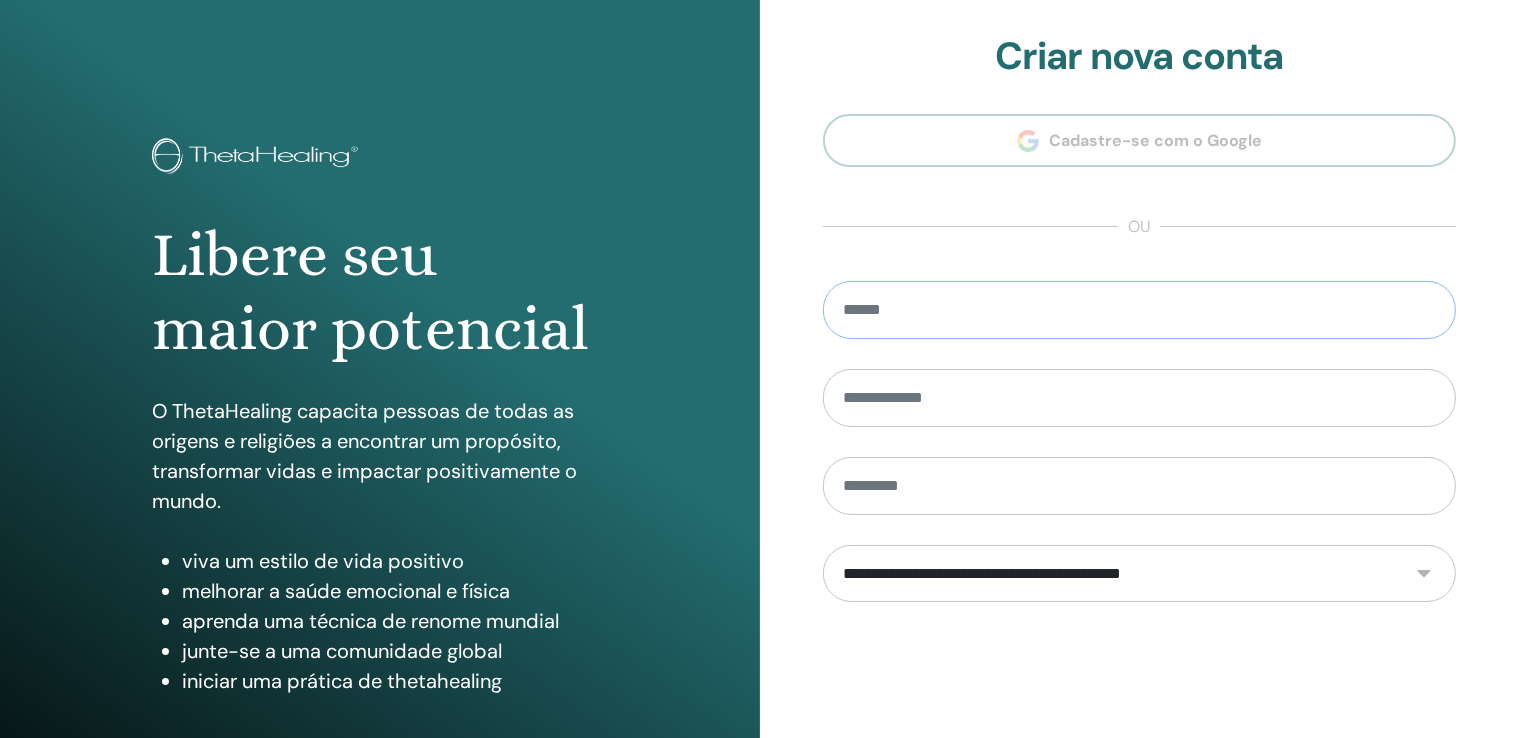 click at bounding box center [1140, 310] 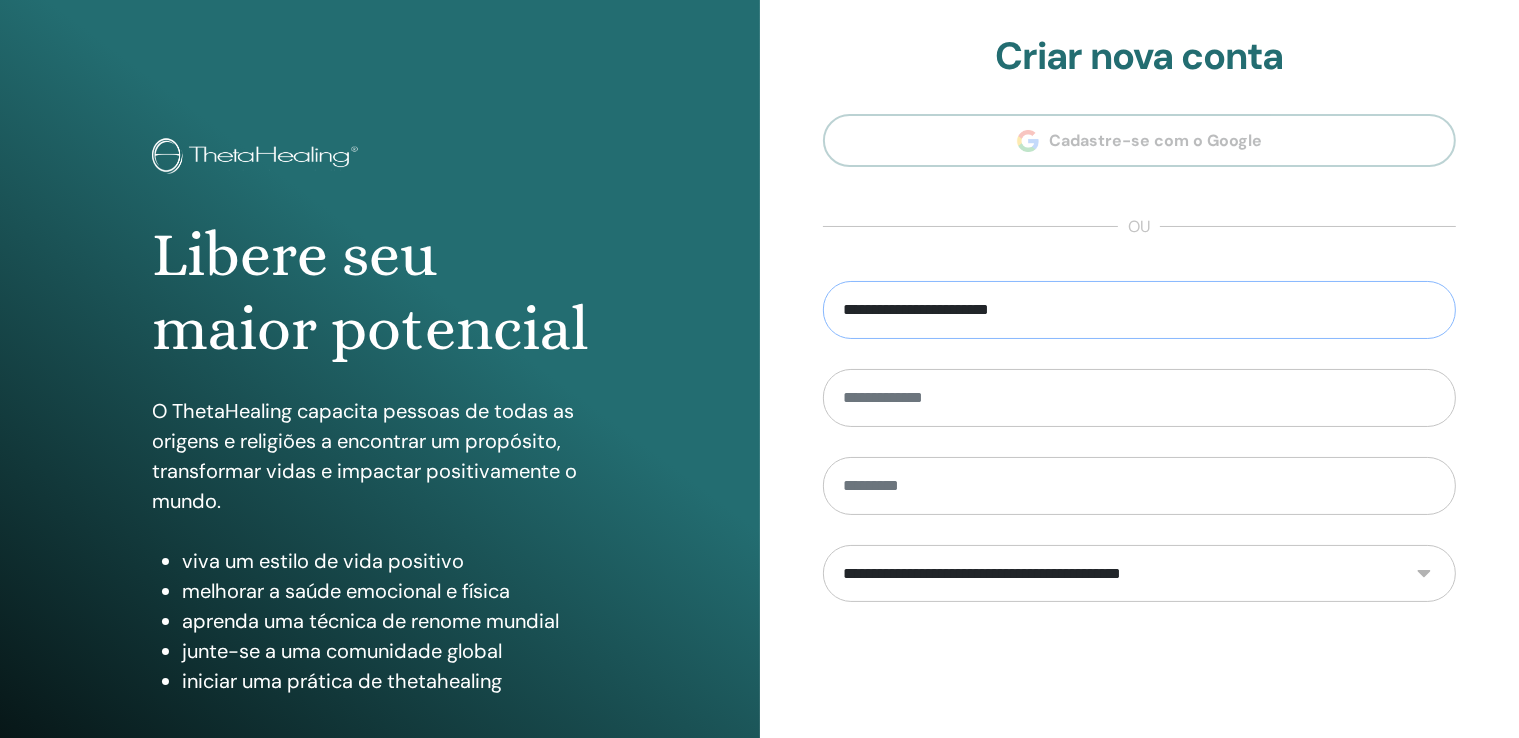type on "**********" 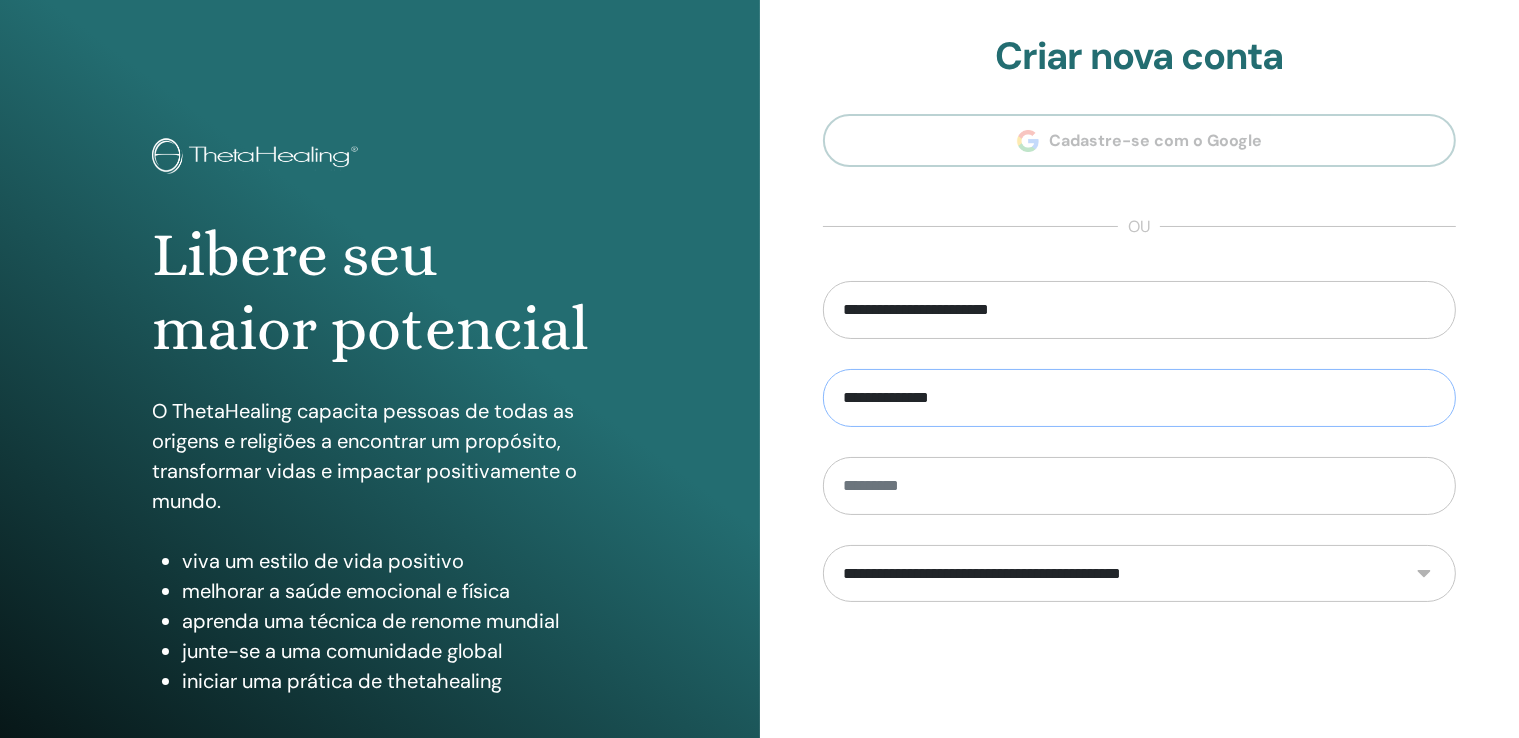 type on "**********" 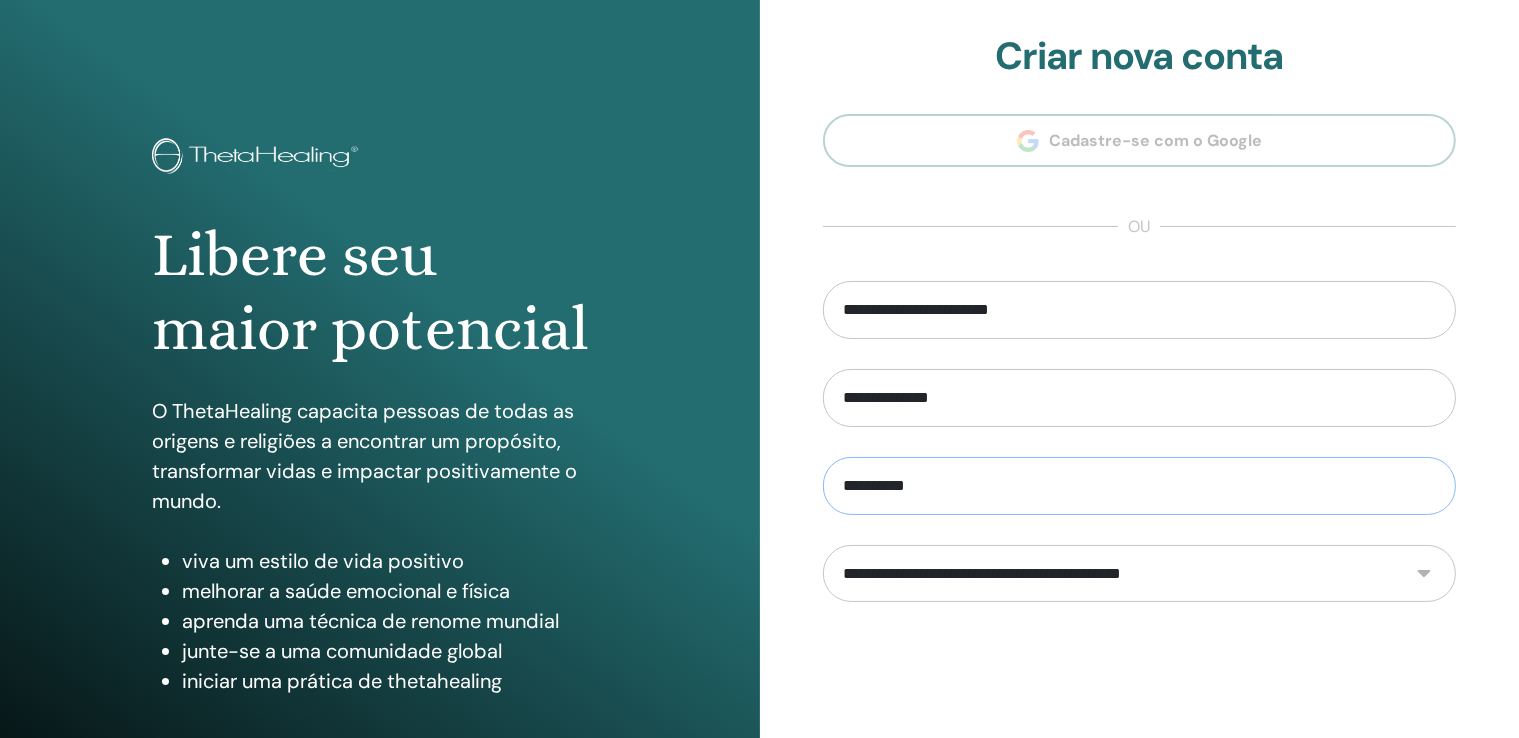 type on "**********" 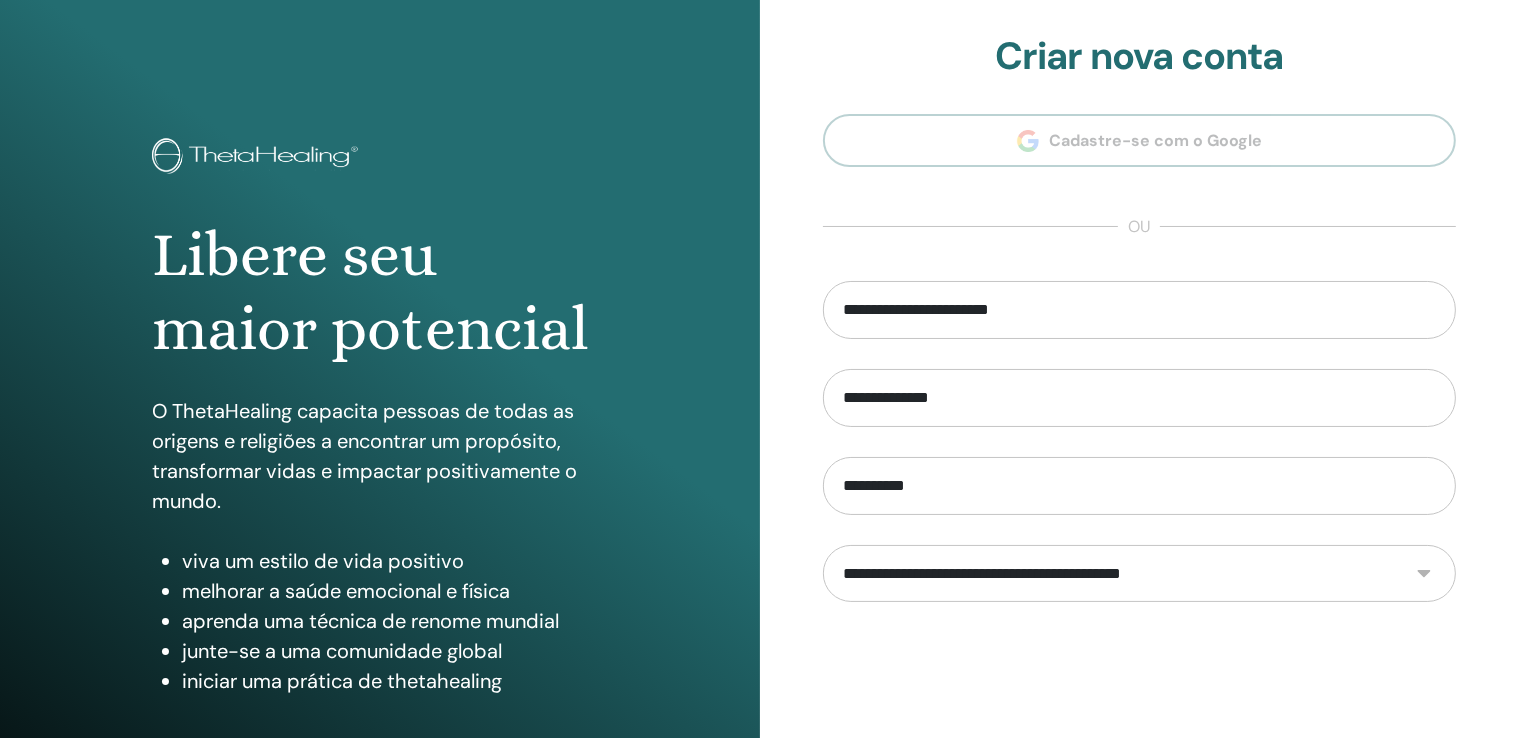 click on "**********" at bounding box center (1140, 574) 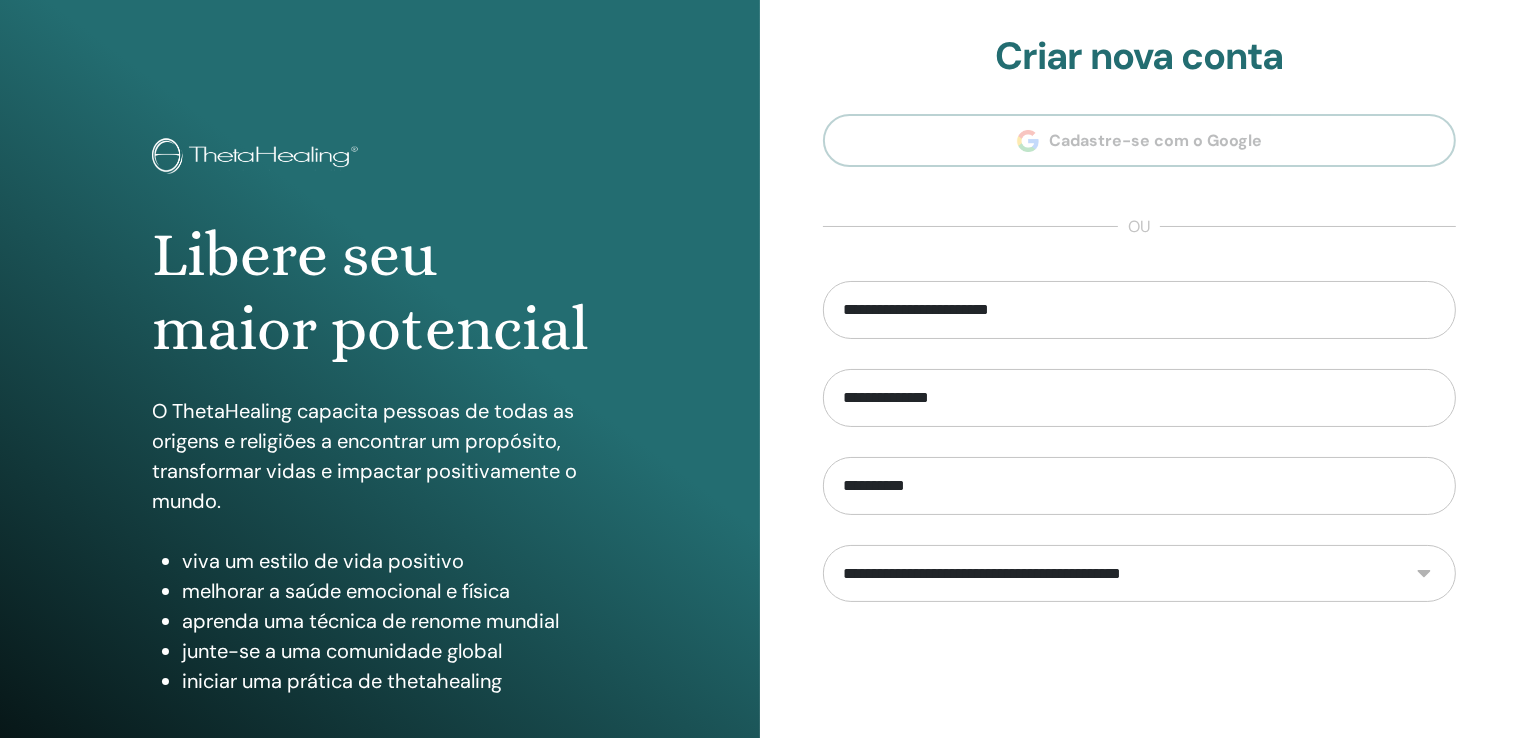 select on "***" 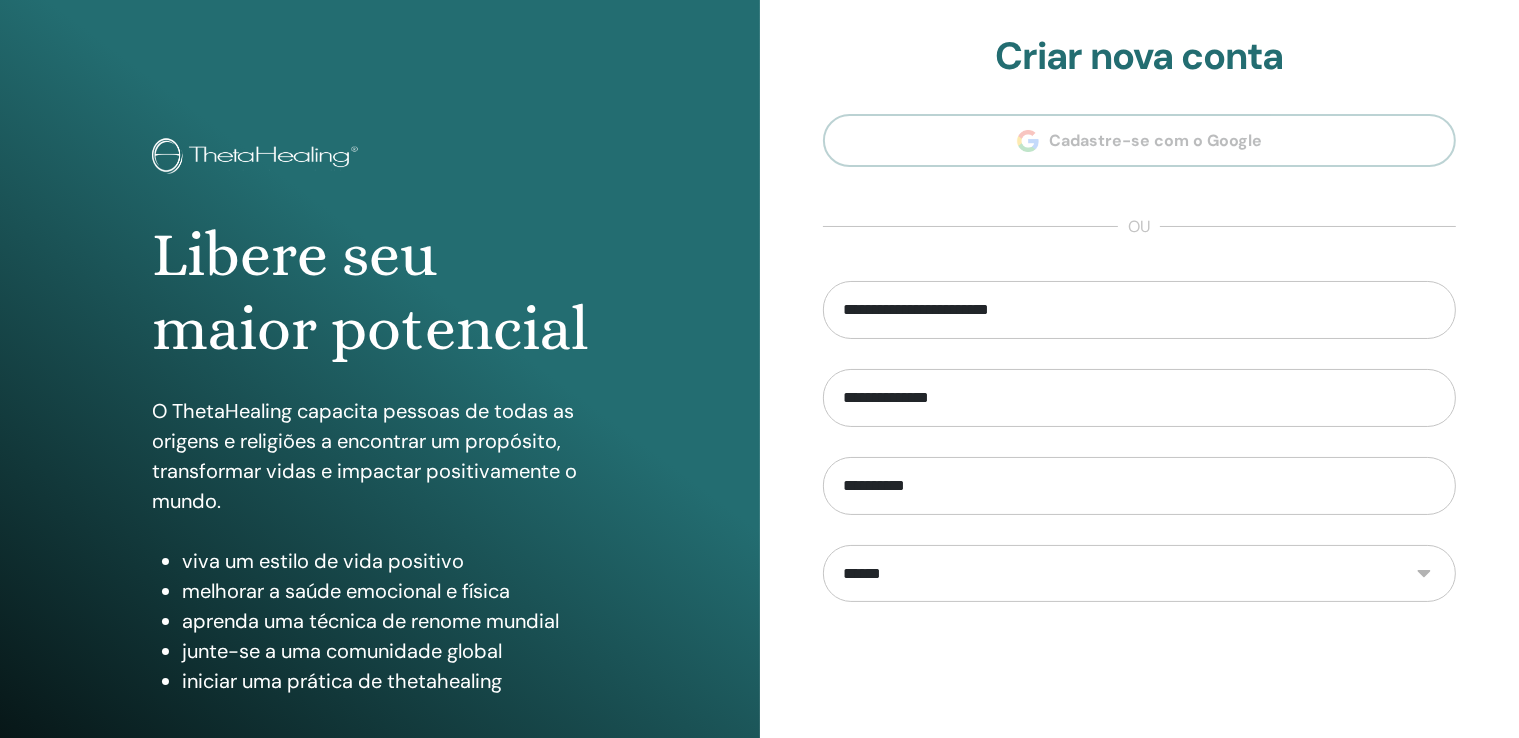click on "**********" at bounding box center [1140, 574] 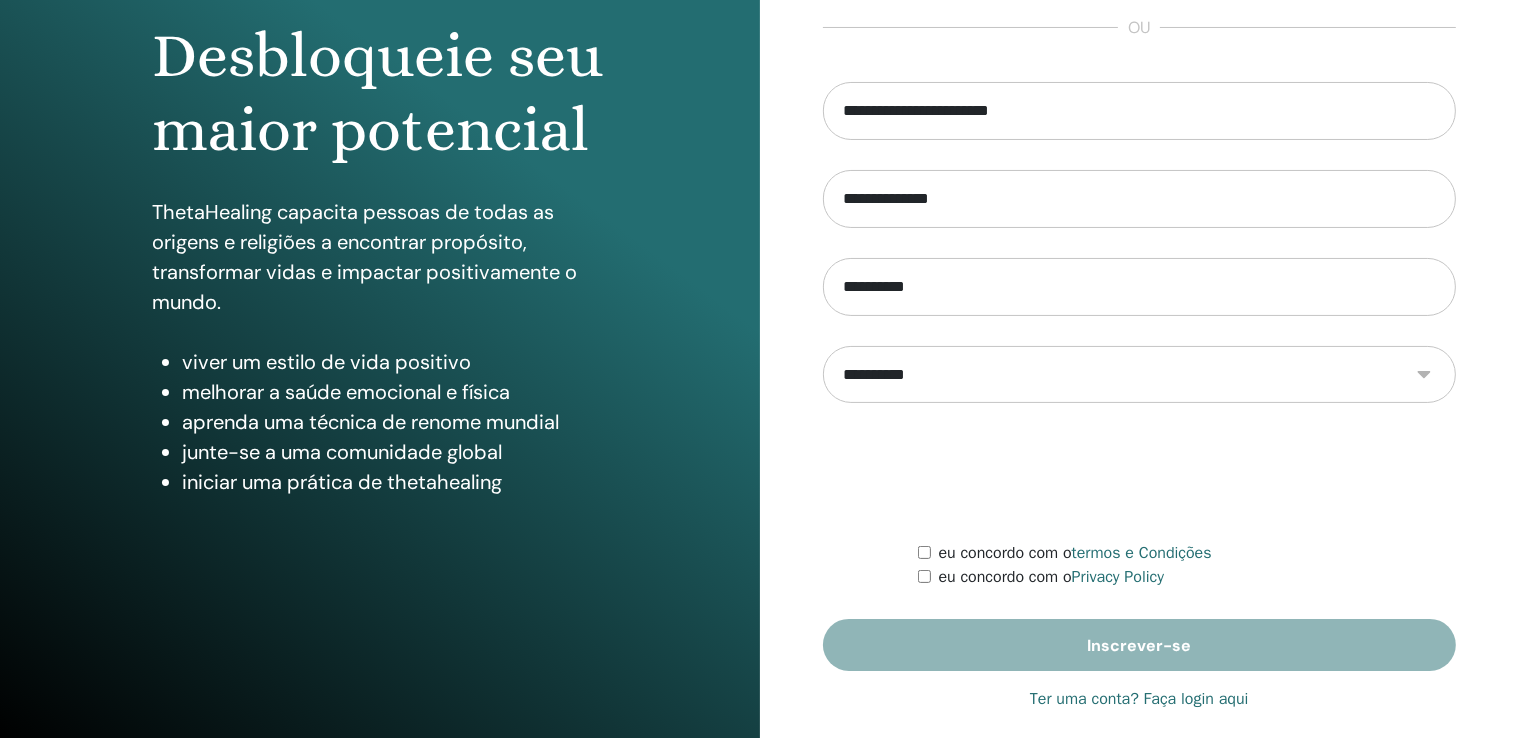 scroll, scrollTop: 200, scrollLeft: 0, axis: vertical 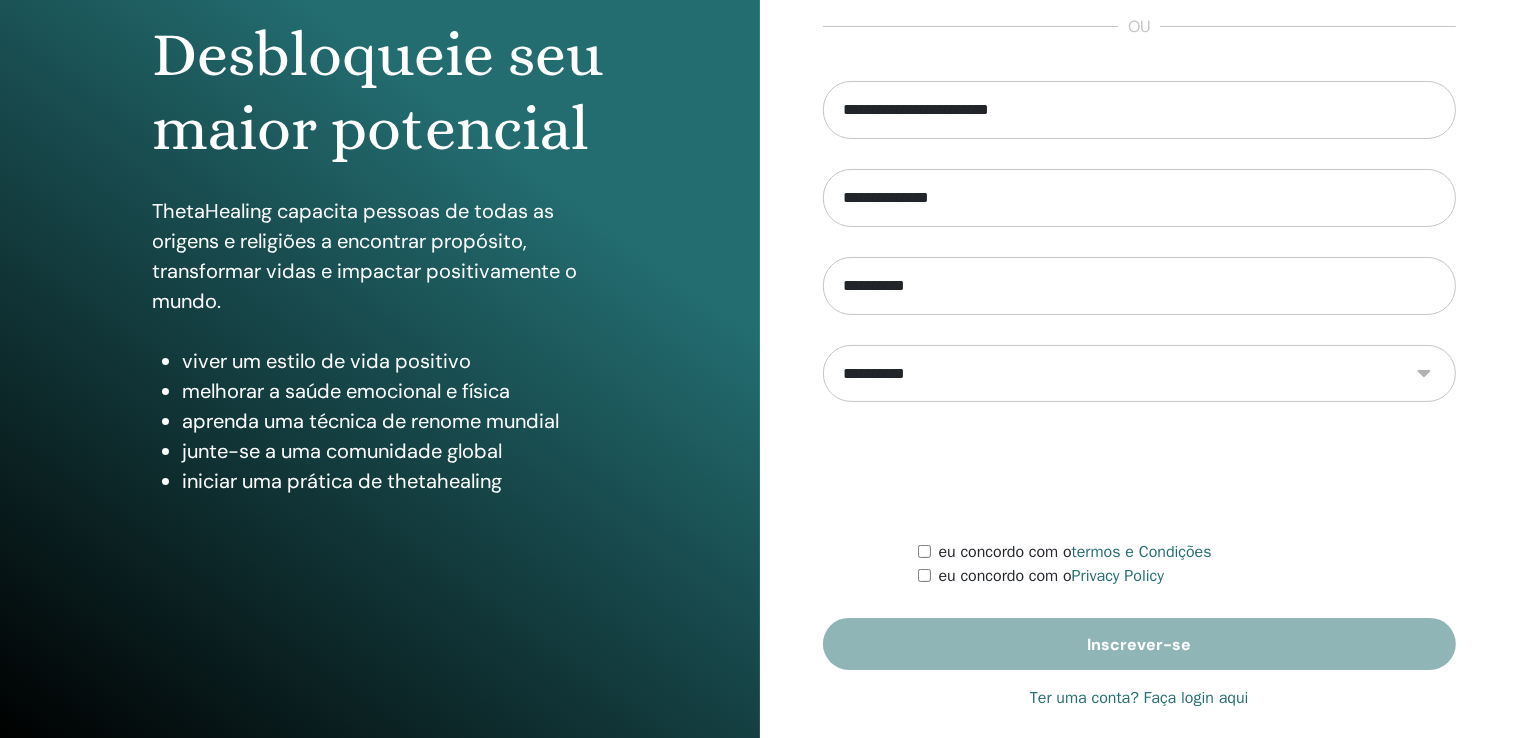 click on "**********" at bounding box center [1140, 374] 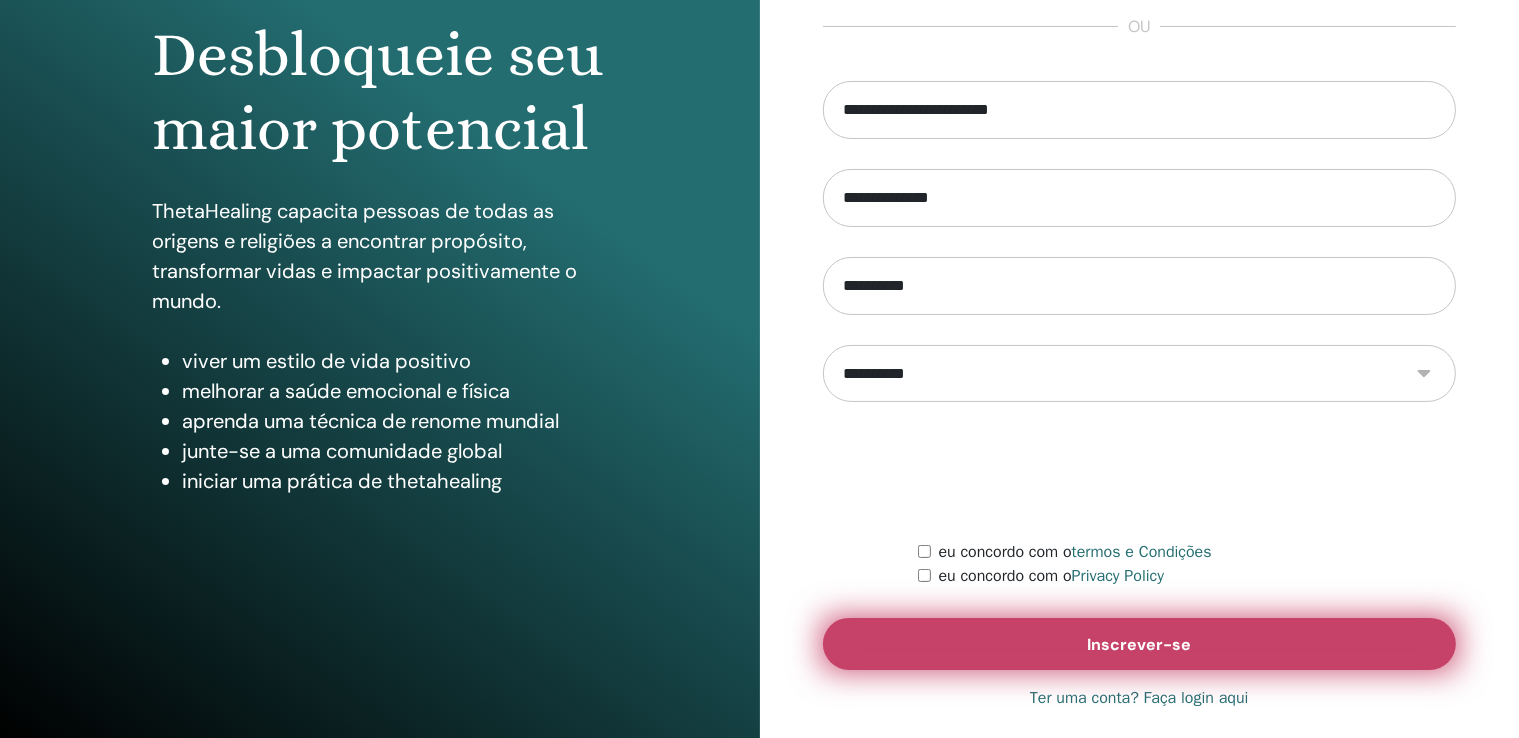 click on "Inscrever-se" at bounding box center (1139, 644) 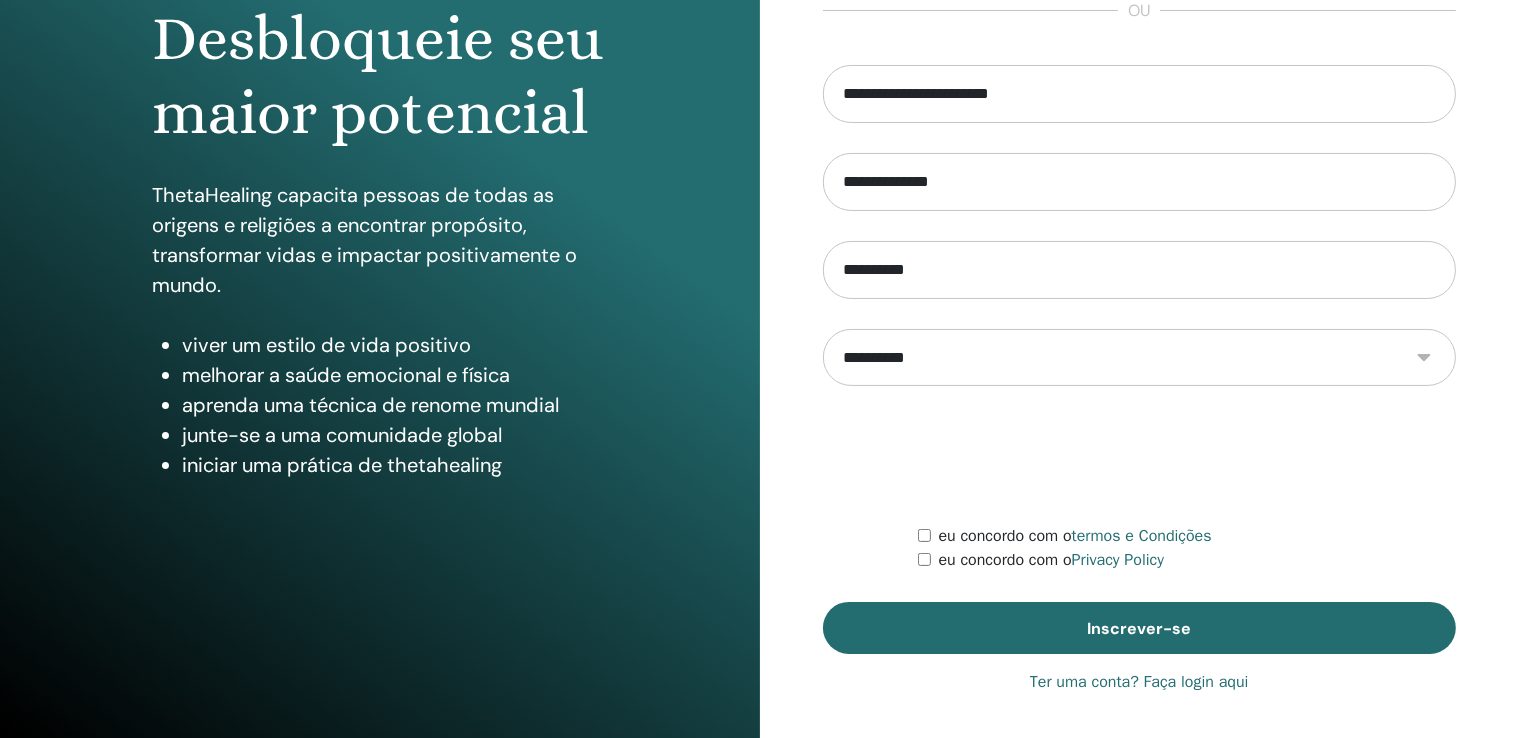 scroll, scrollTop: 221, scrollLeft: 0, axis: vertical 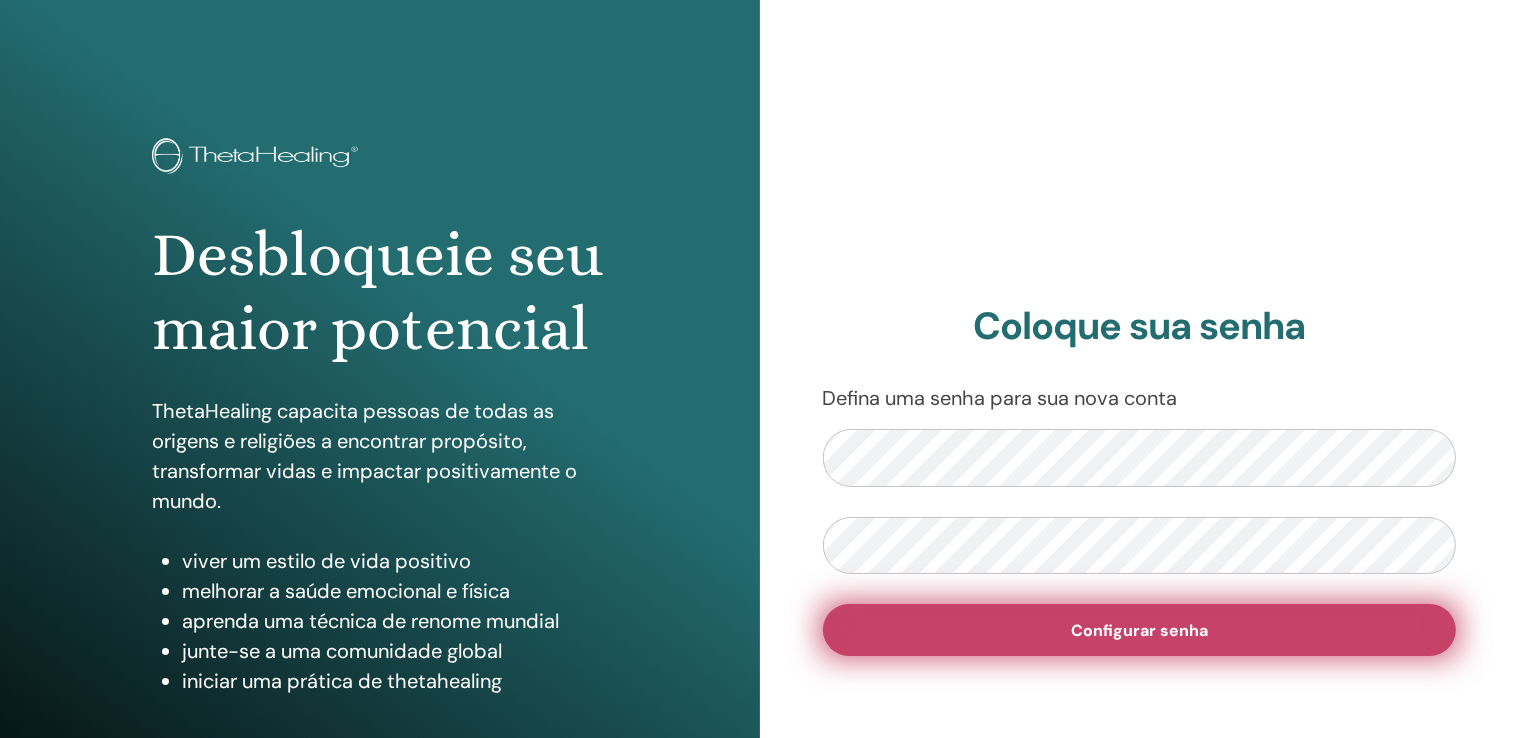 click on "Configurar senha" at bounding box center [1140, 630] 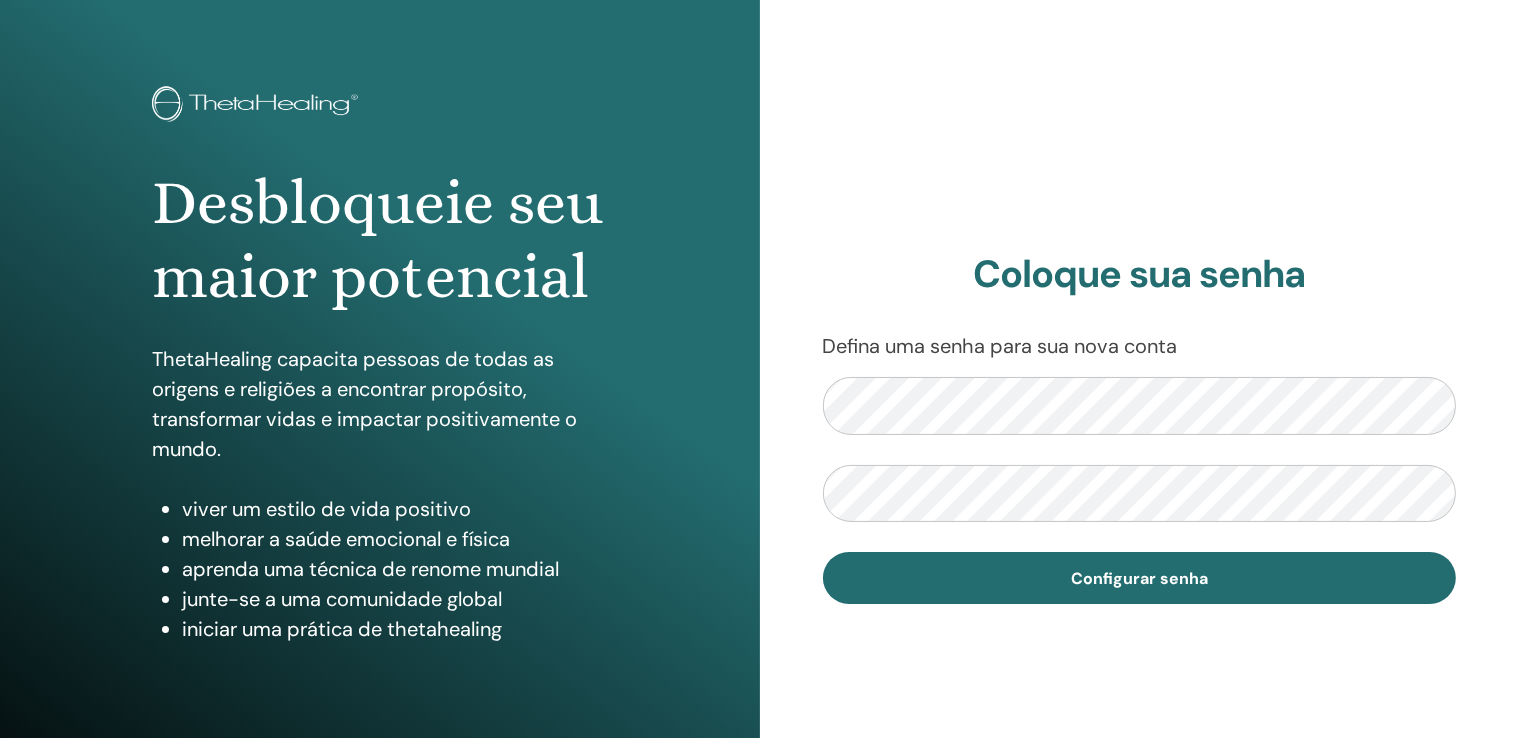scroll, scrollTop: 100, scrollLeft: 0, axis: vertical 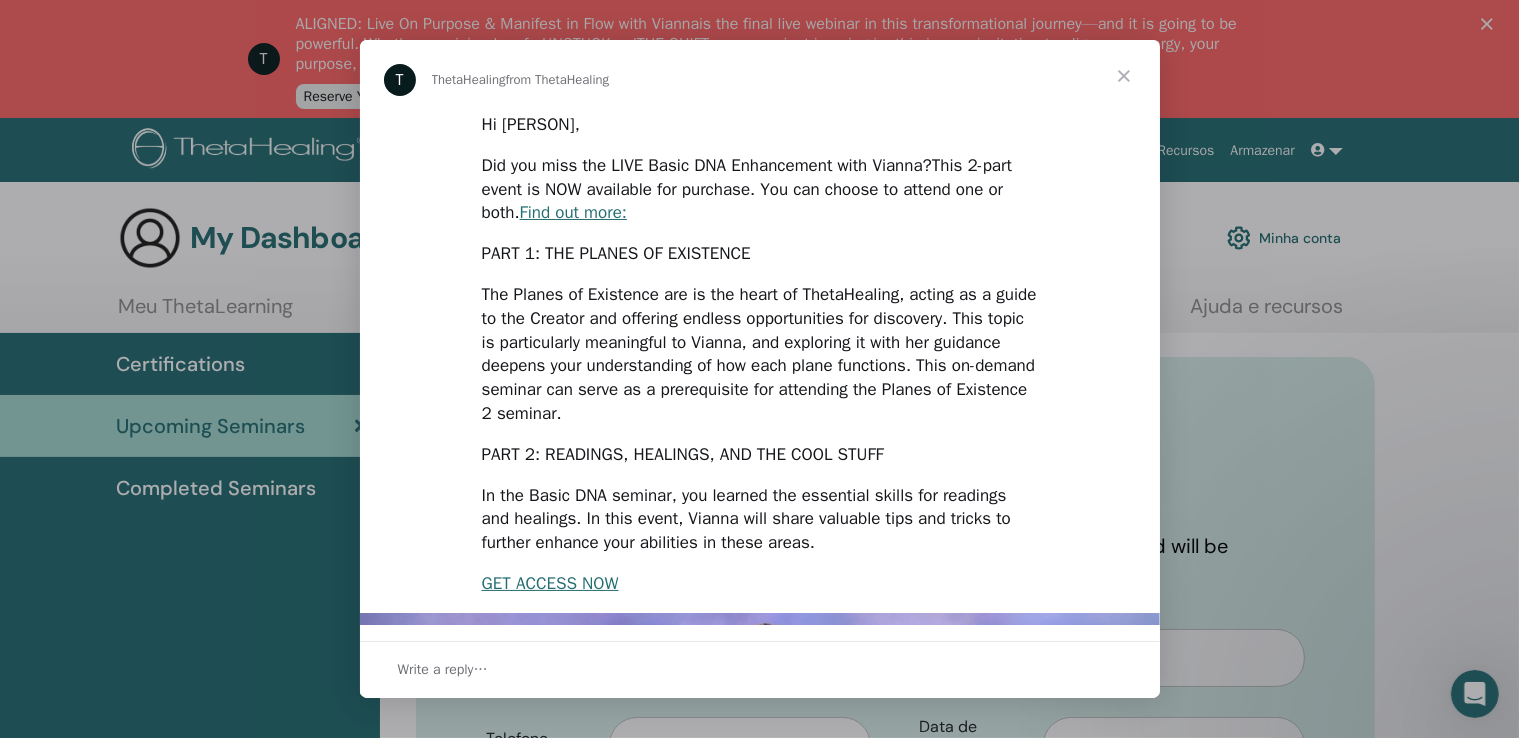 click at bounding box center (1124, 76) 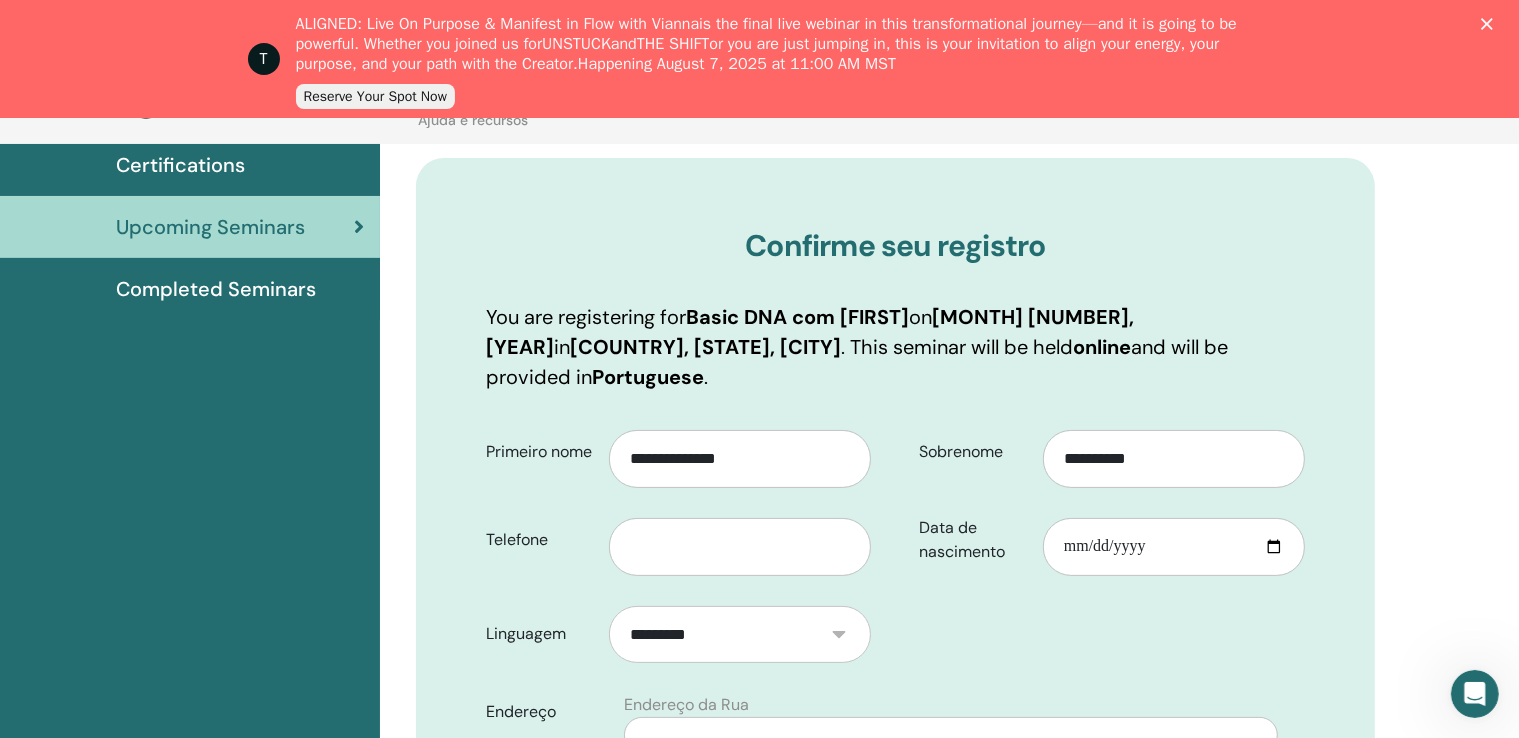 scroll, scrollTop: 379, scrollLeft: 0, axis: vertical 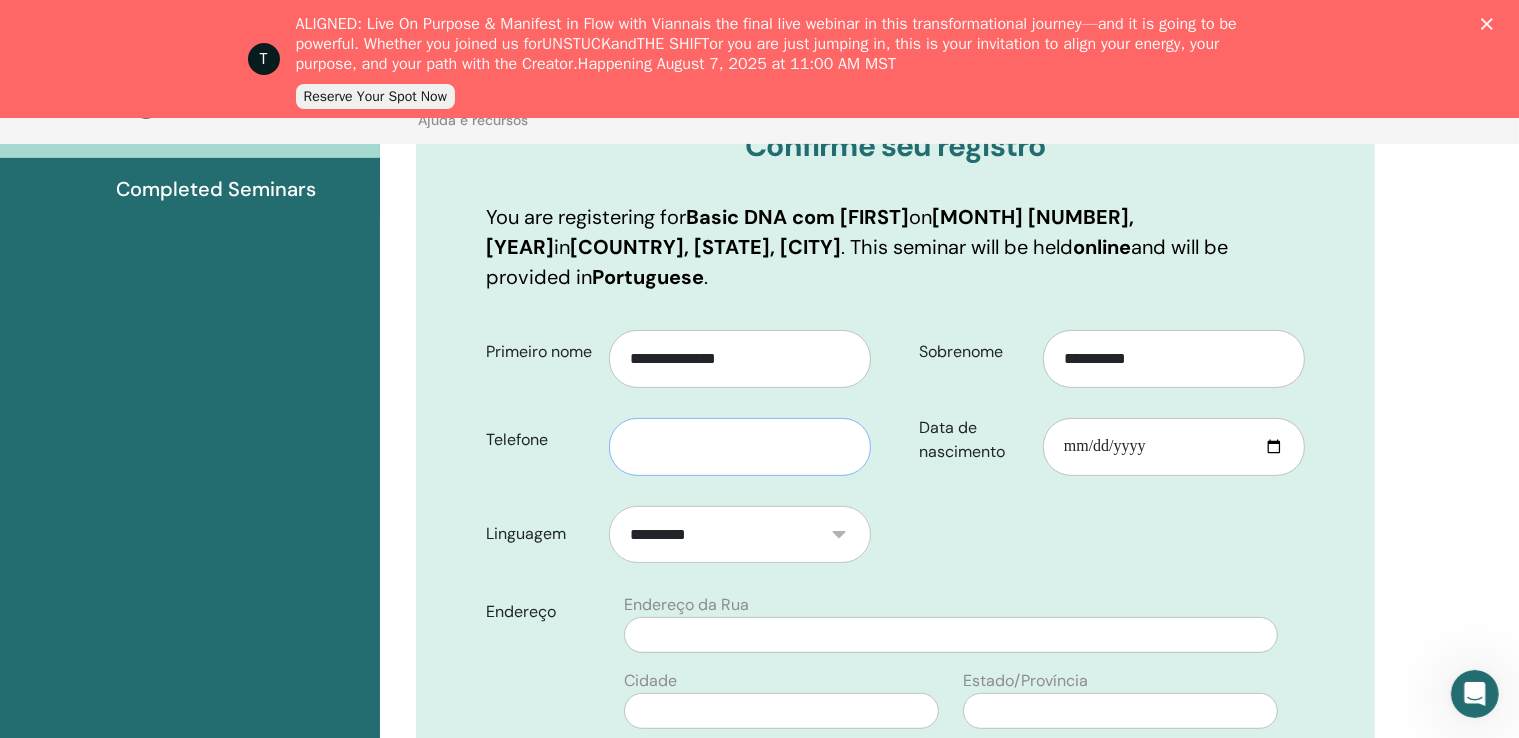 click at bounding box center [740, 447] 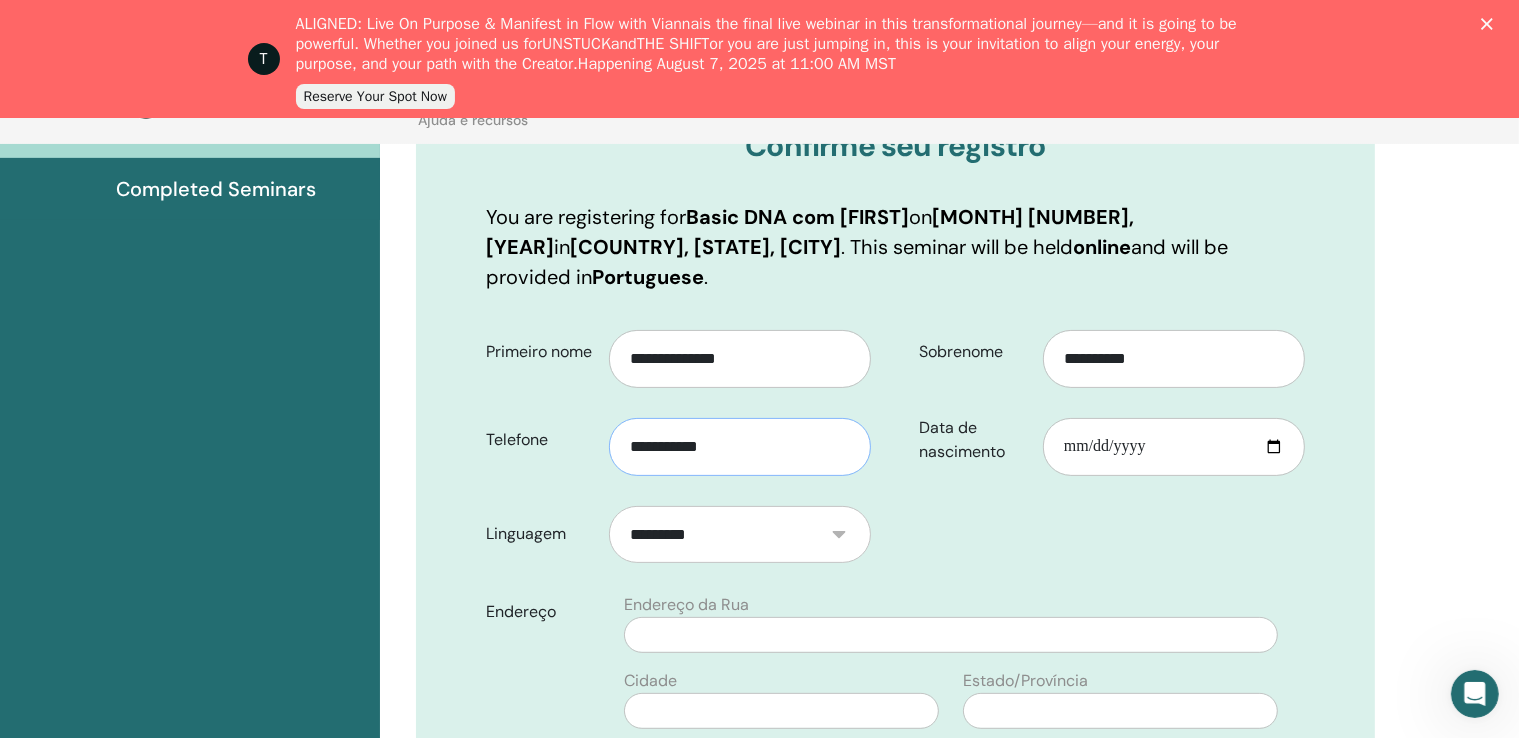 type on "**********" 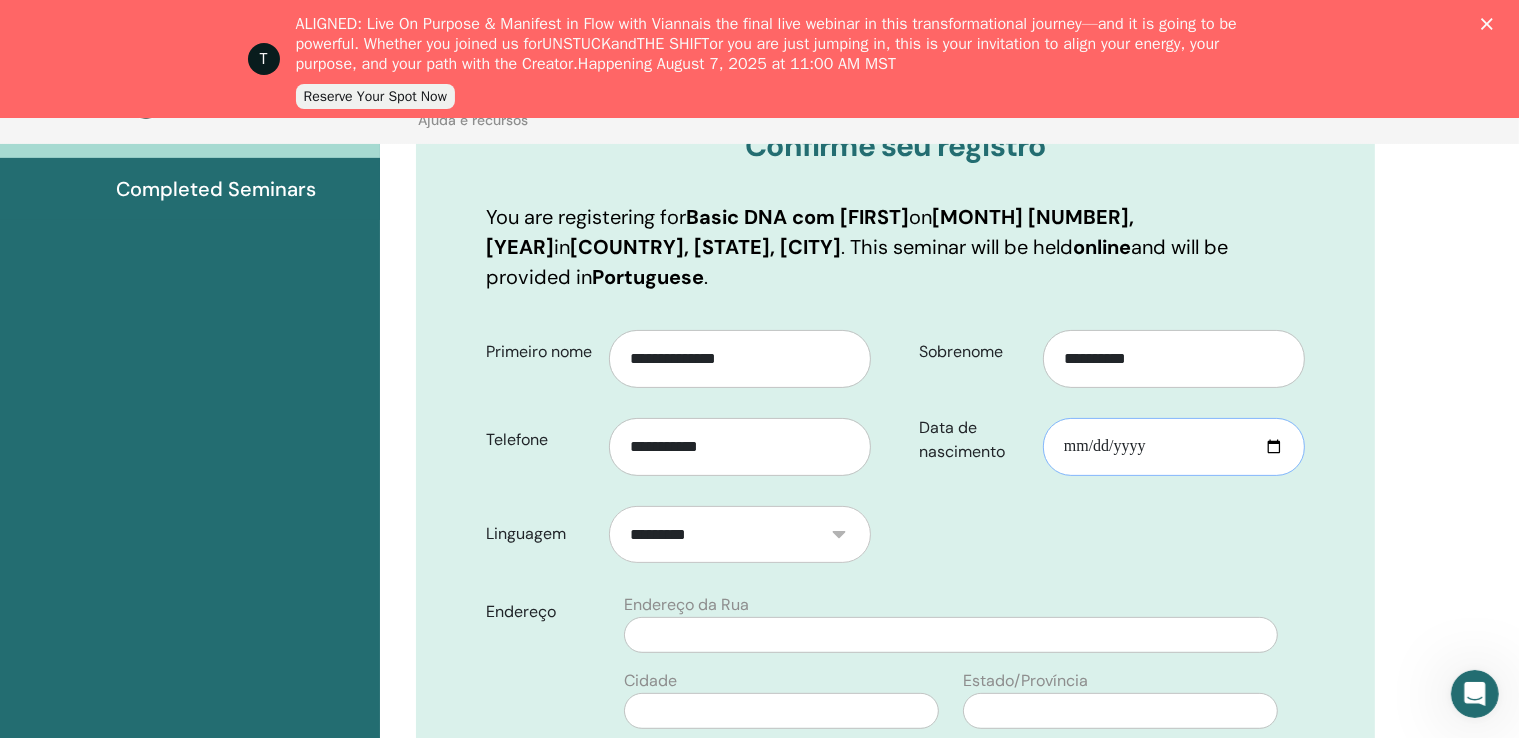 click on "Data de nascimento" at bounding box center (1174, 447) 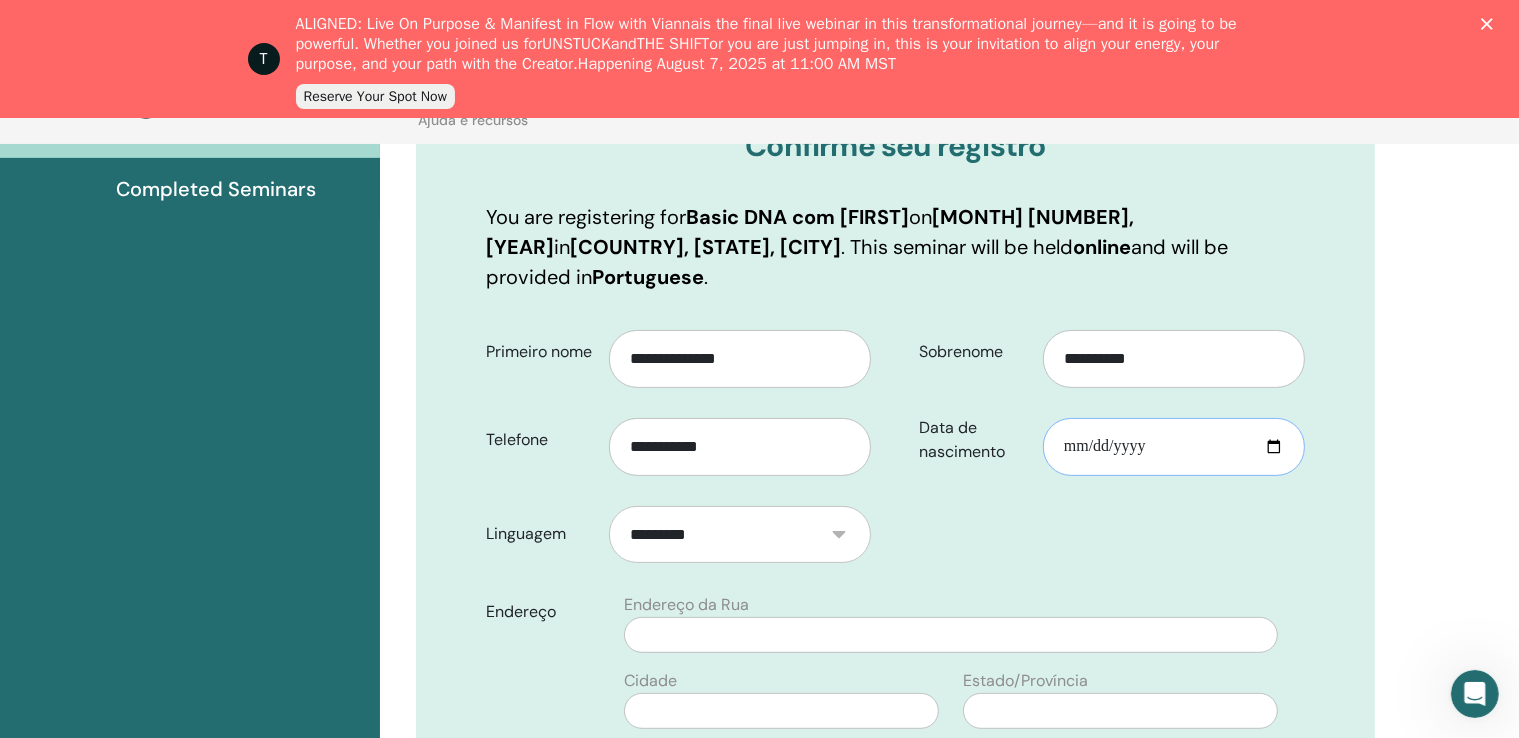 type on "**********" 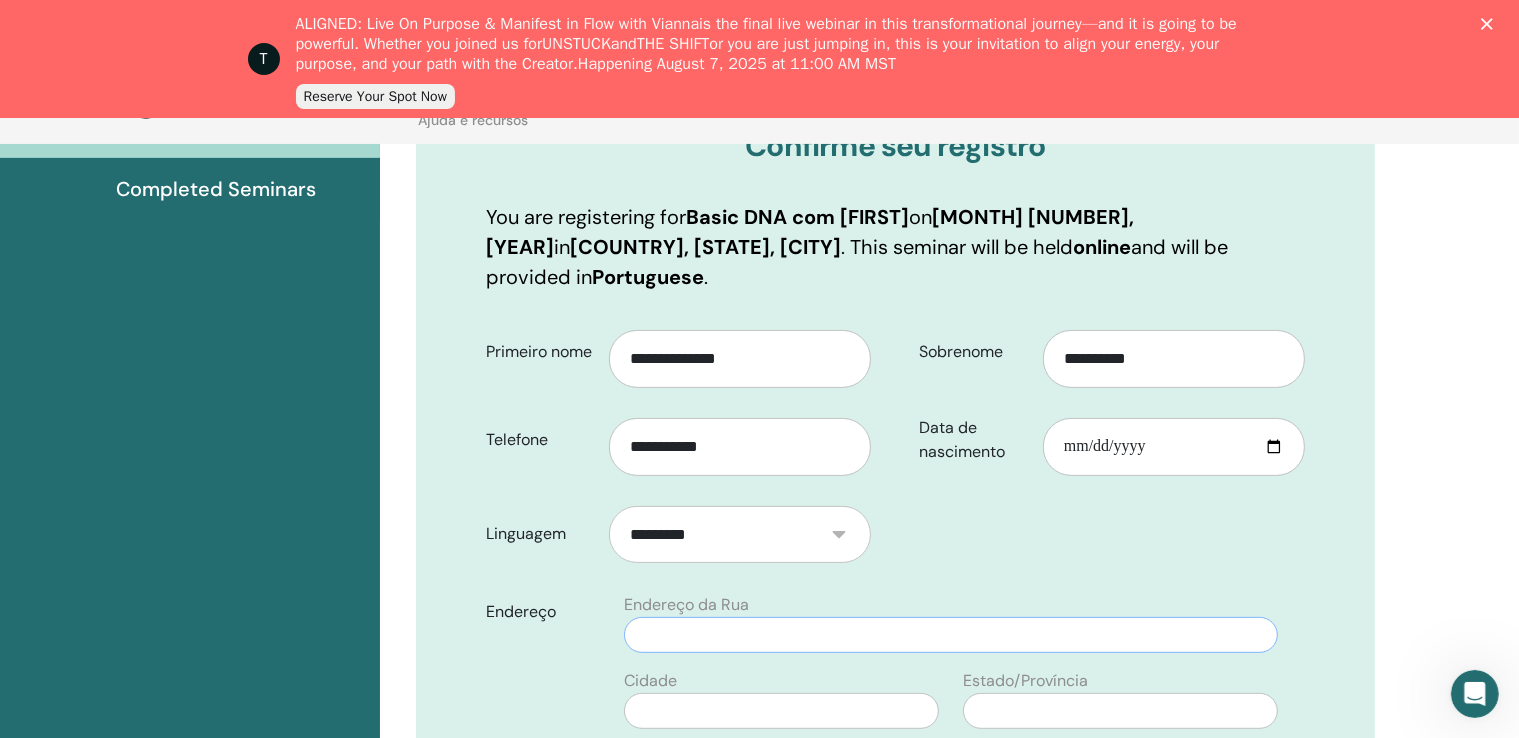 click at bounding box center [951, 635] 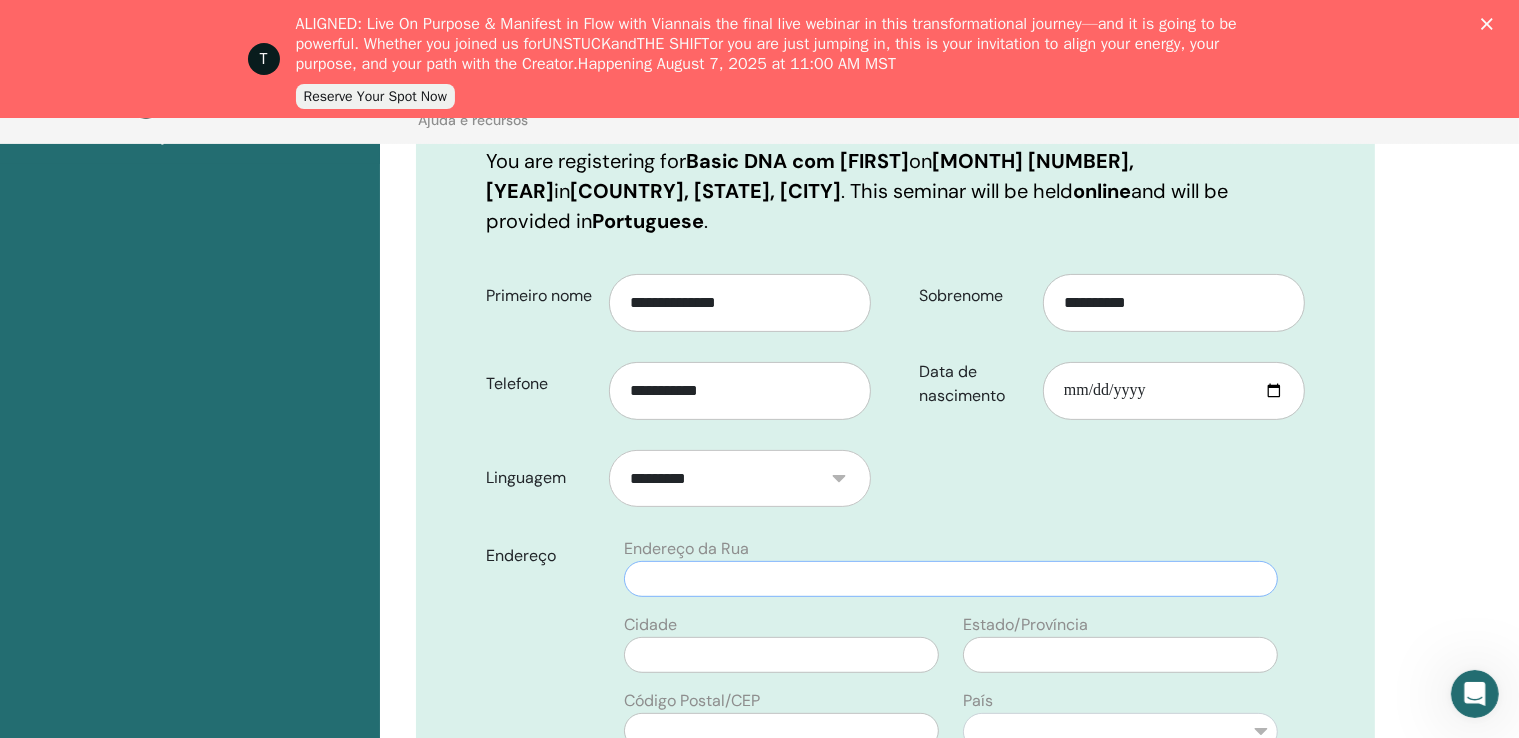 scroll, scrollTop: 479, scrollLeft: 0, axis: vertical 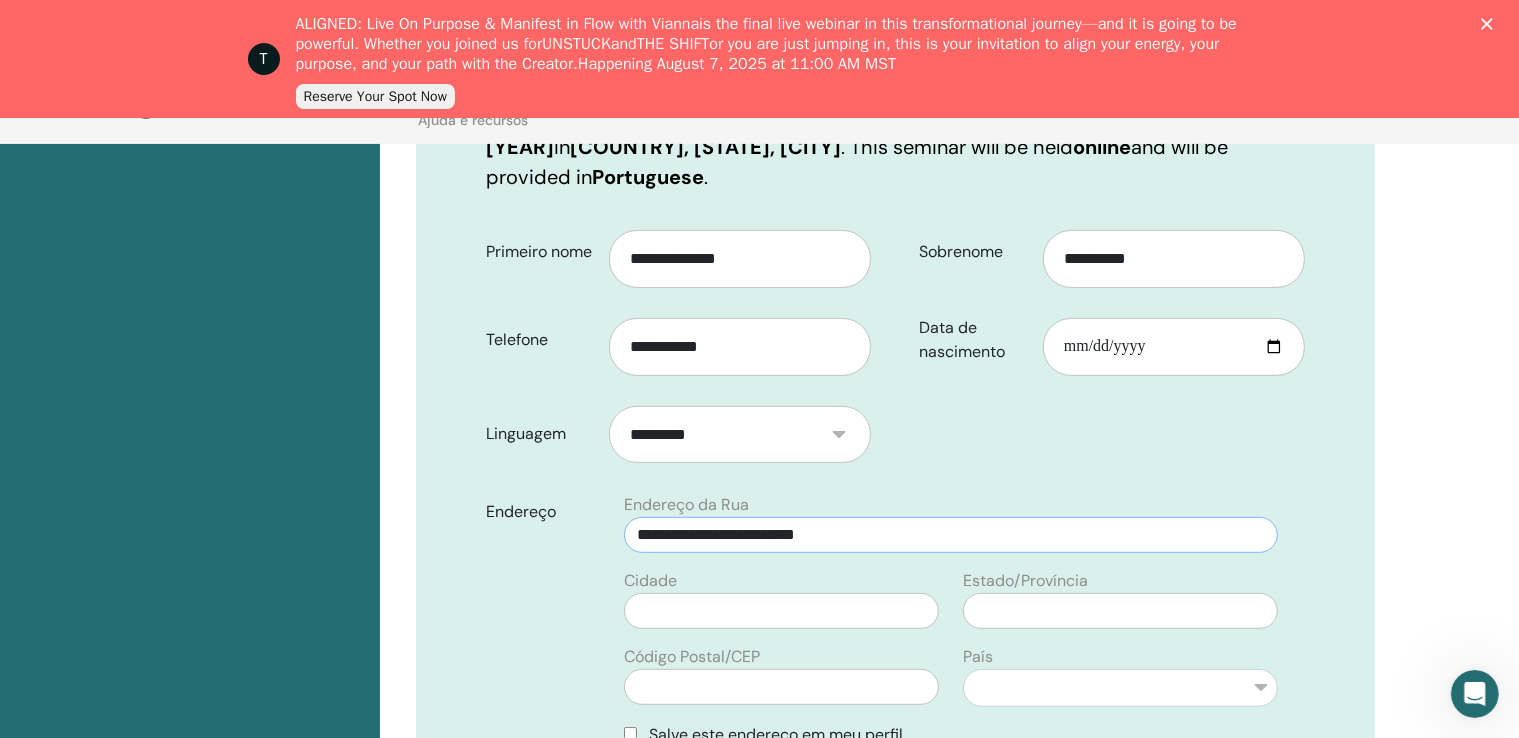 type on "**********" 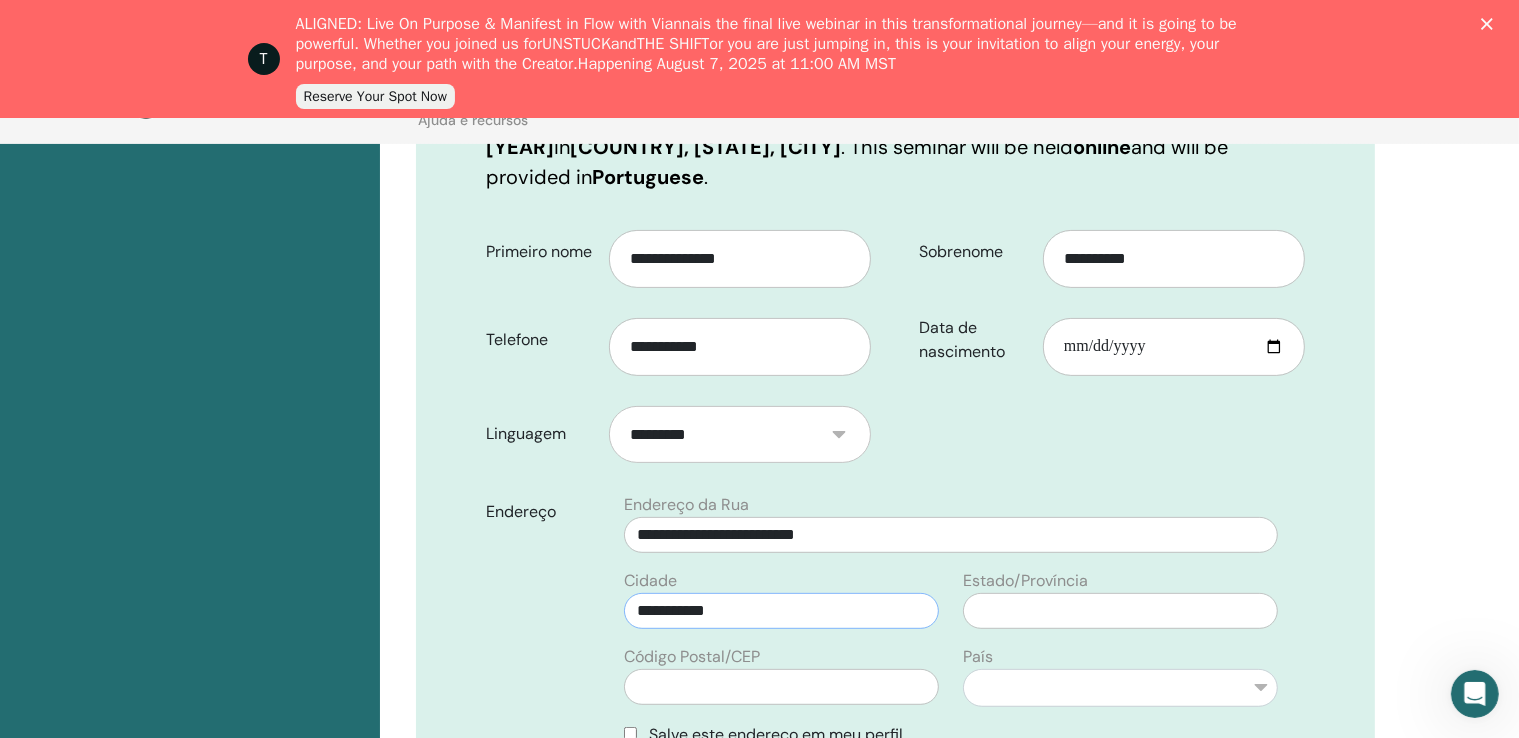 type on "**********" 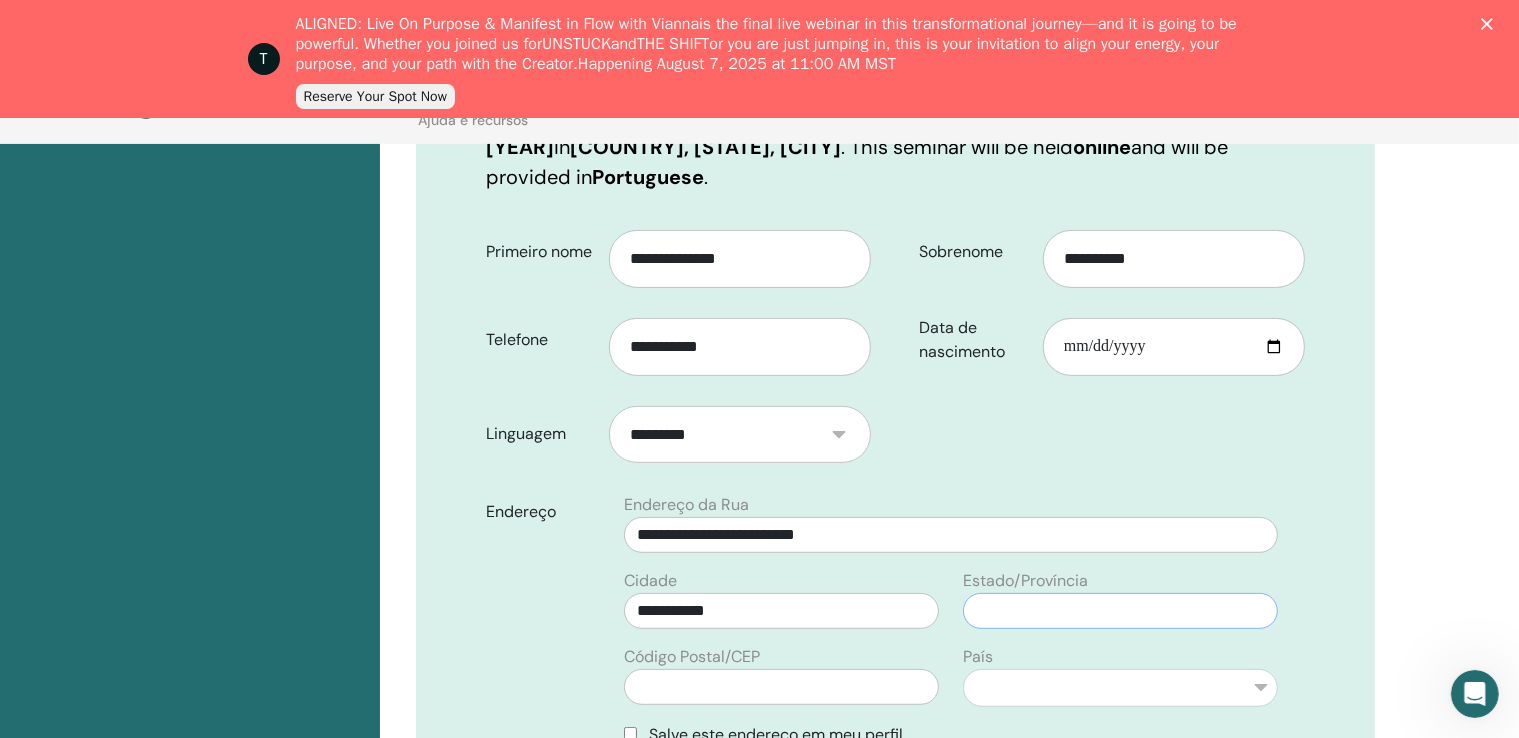 click at bounding box center [1120, 611] 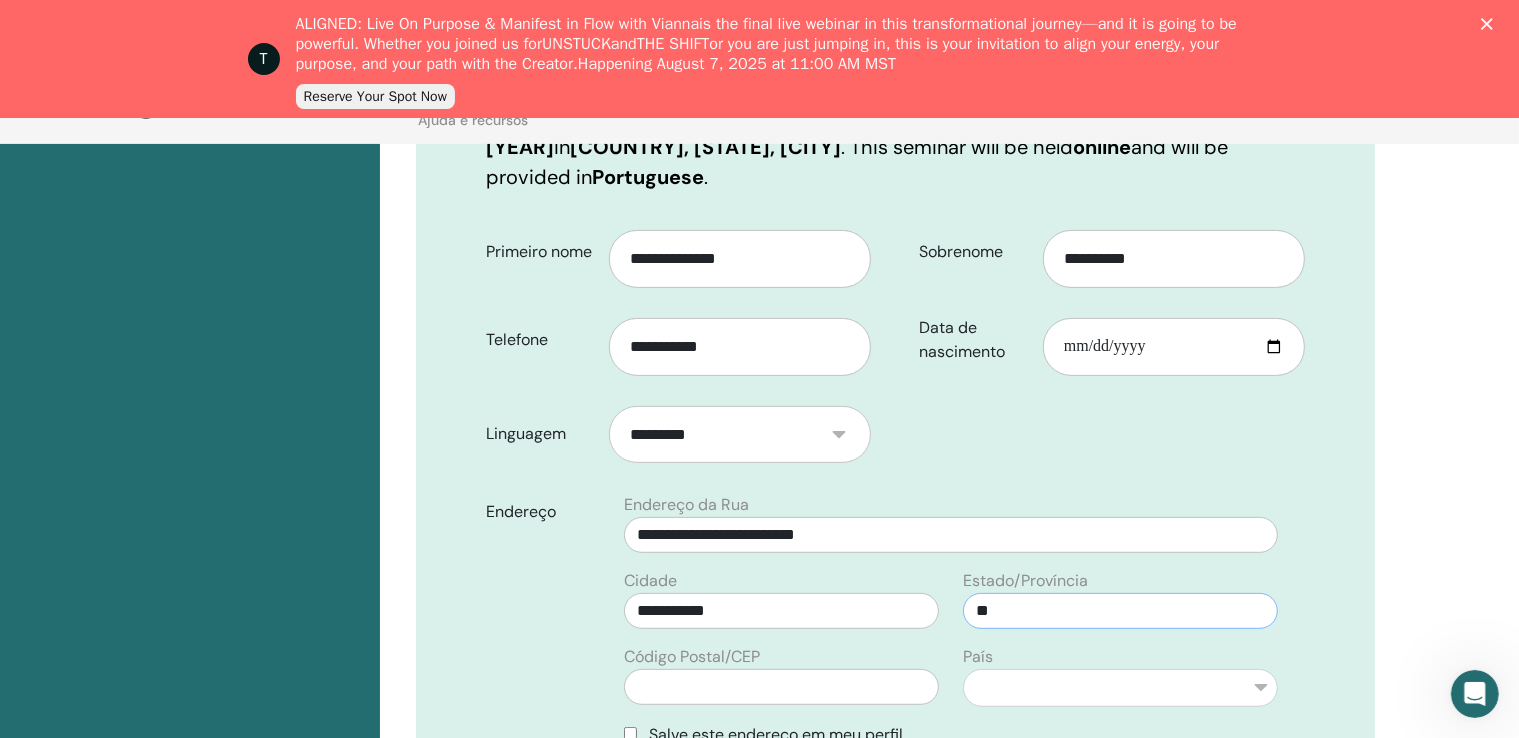 type on "**" 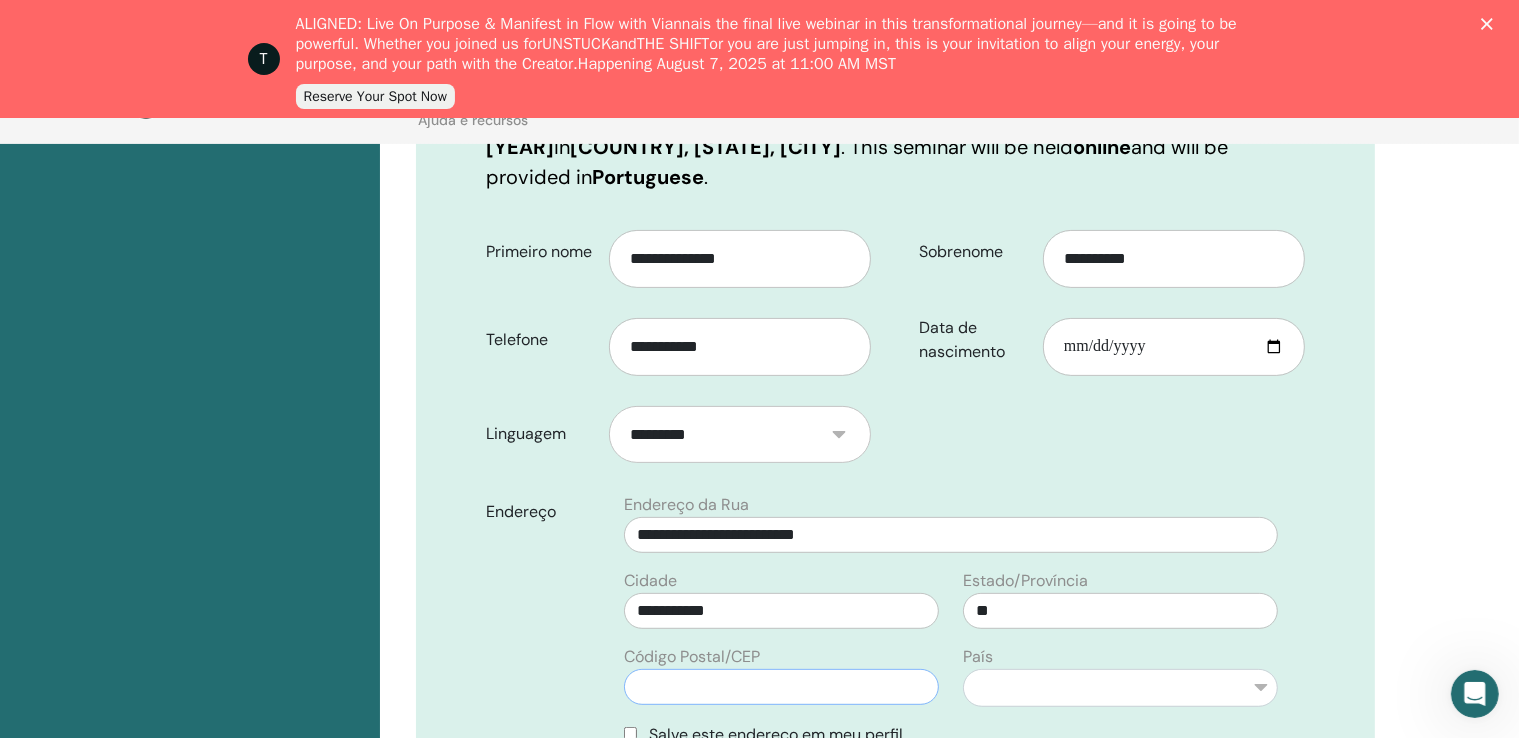 click at bounding box center (781, 687) 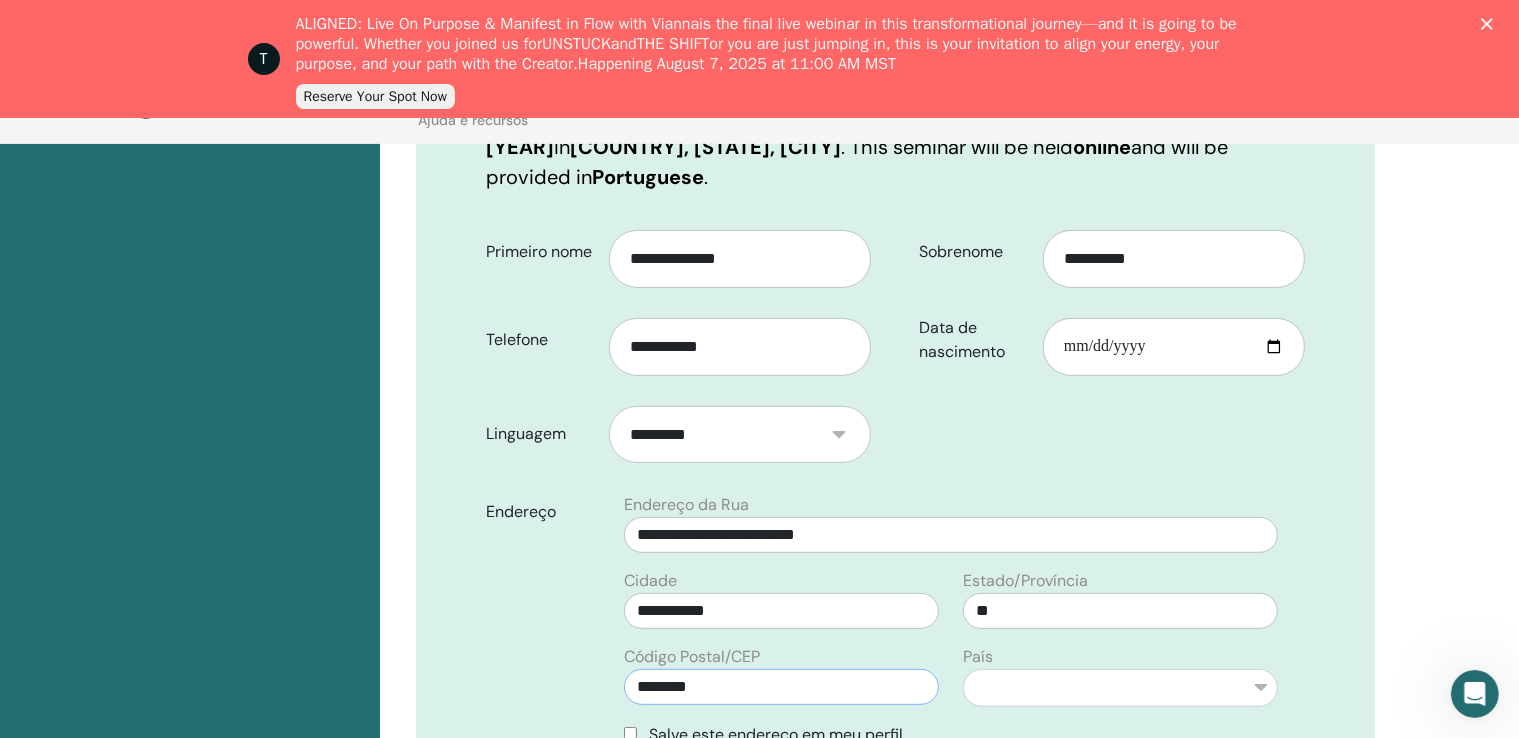 type on "********" 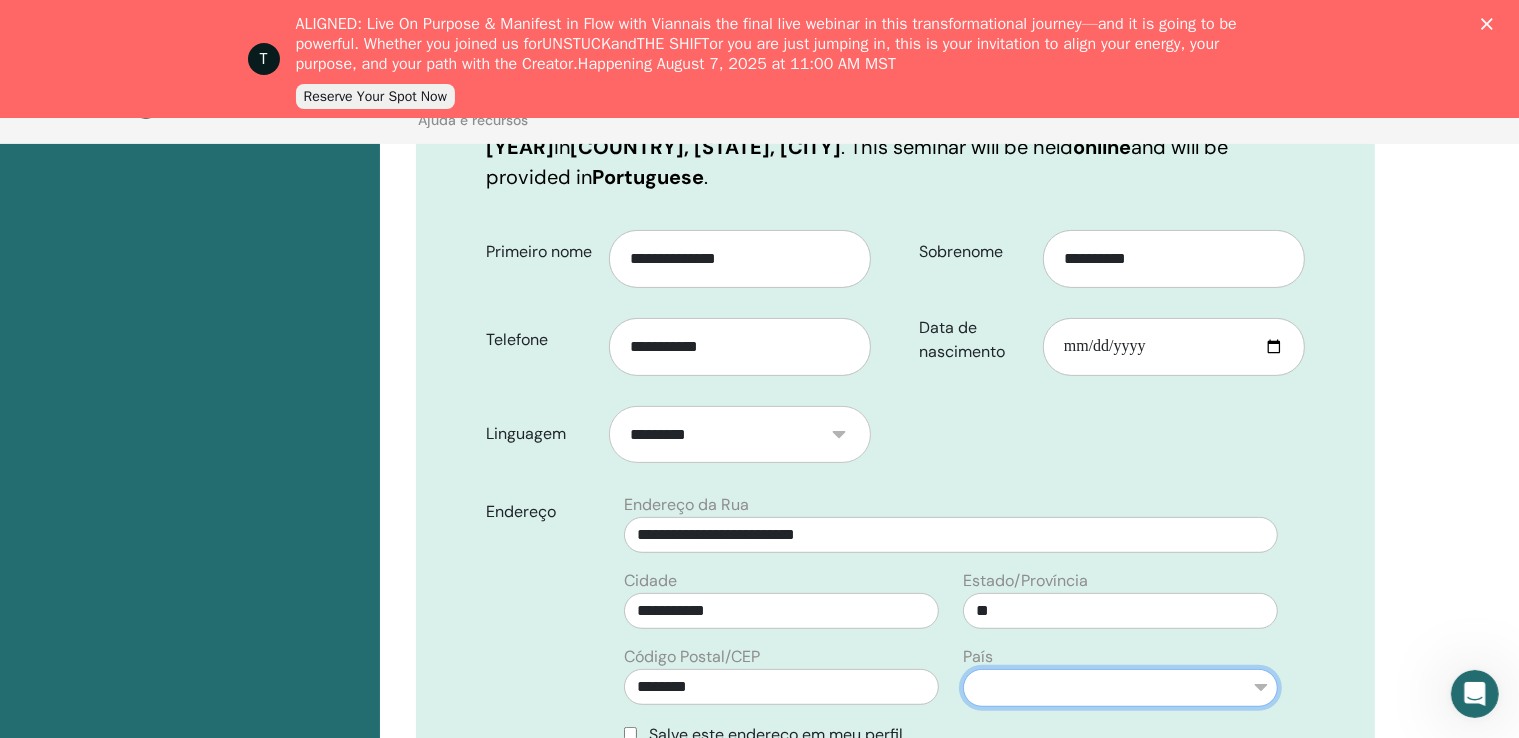 click on "**********" at bounding box center (1120, 688) 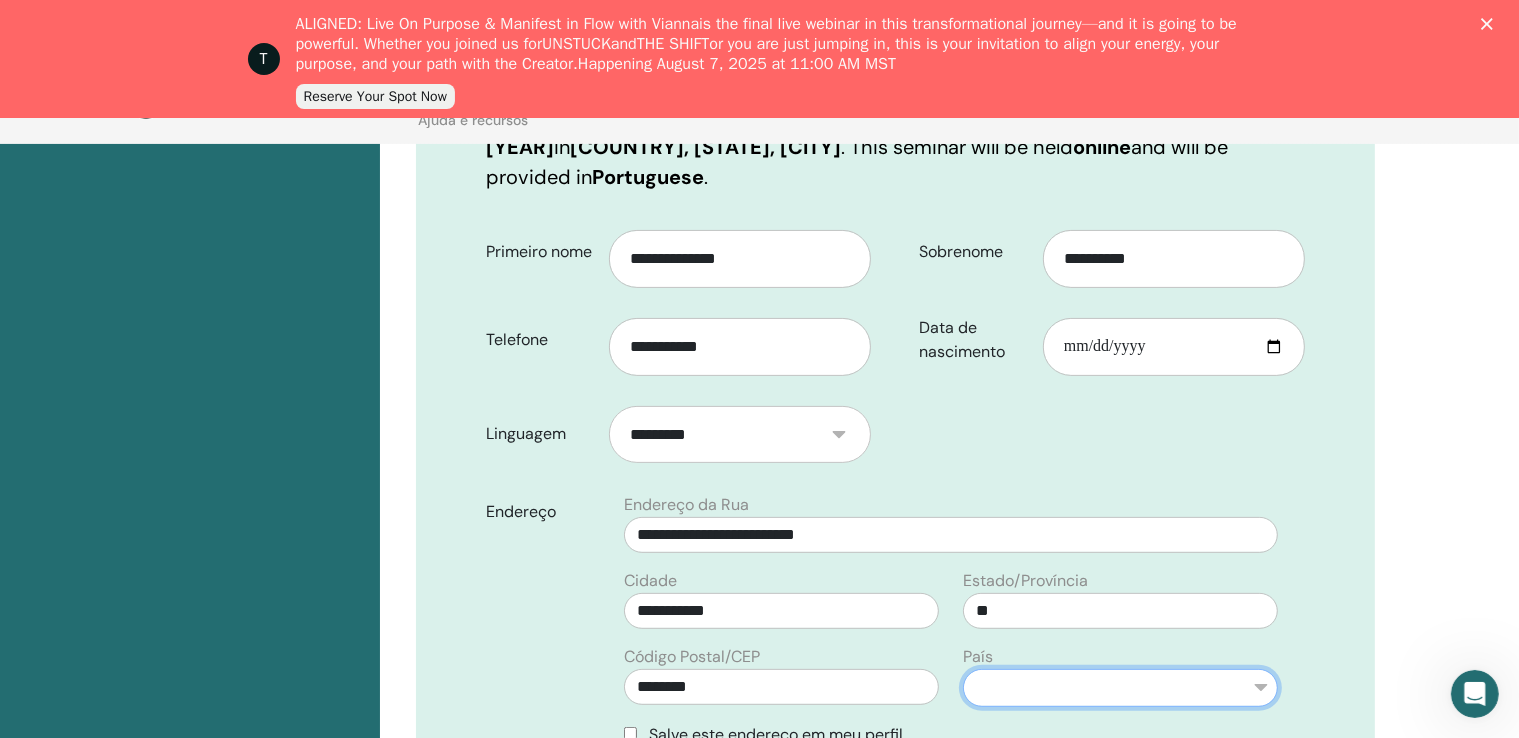 select on "**" 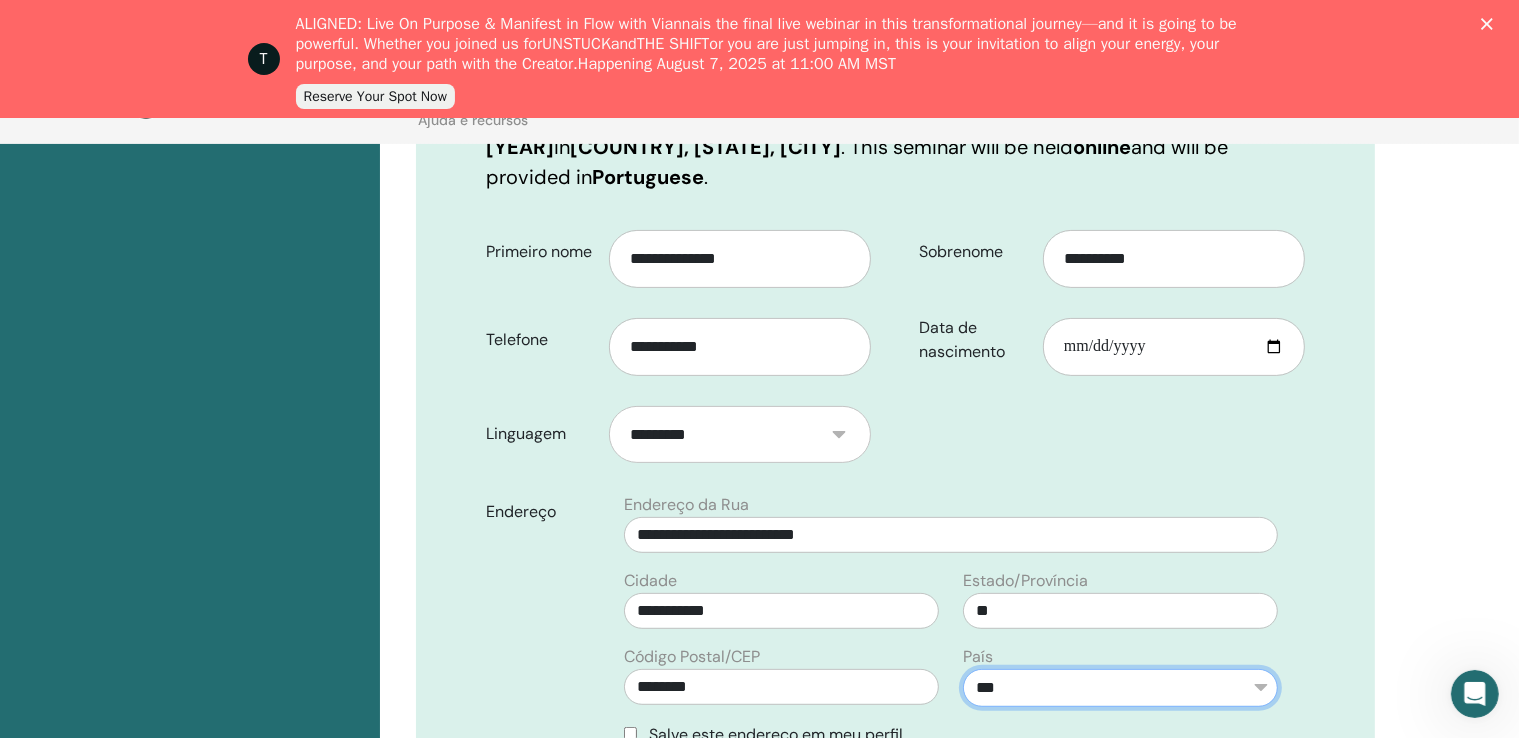 click on "**********" at bounding box center [1120, 688] 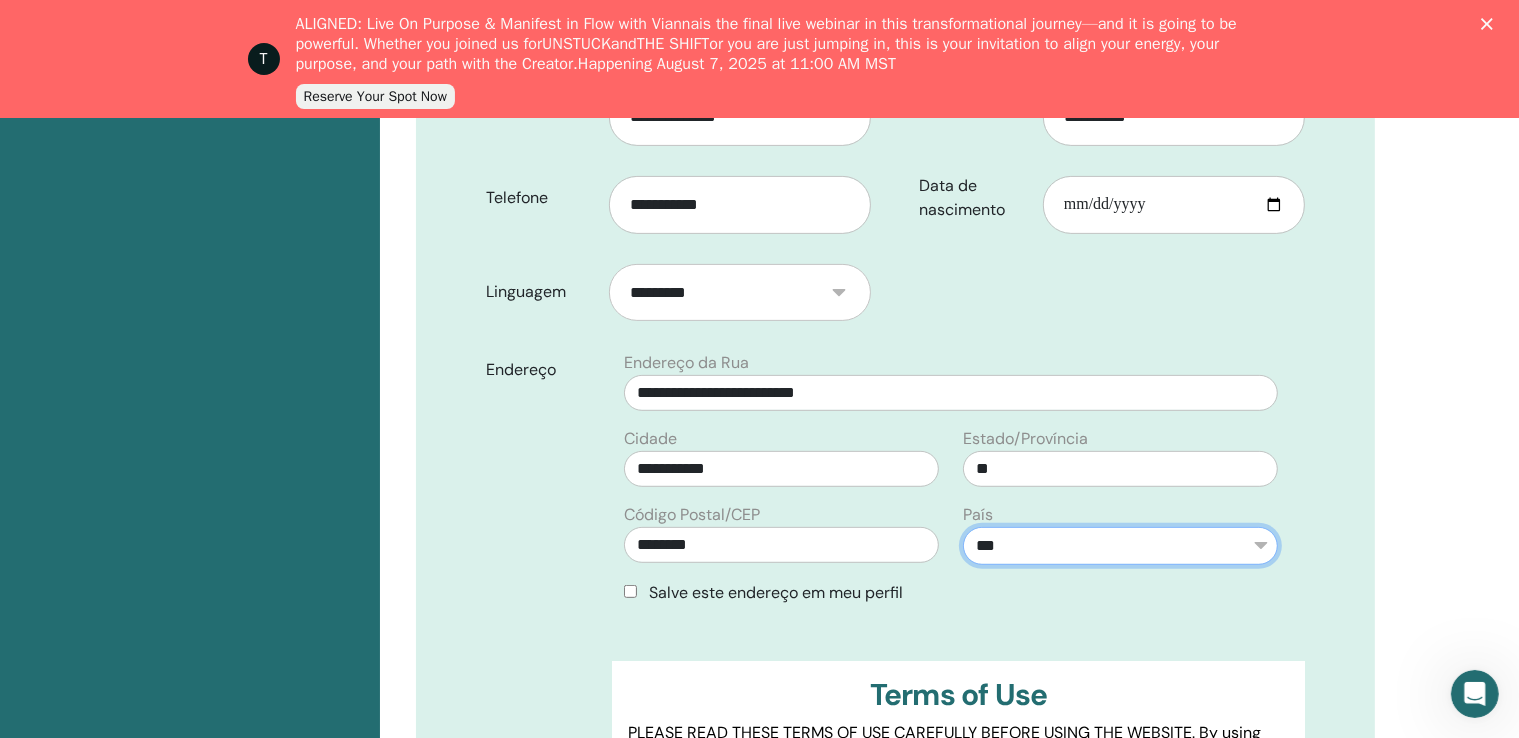 scroll, scrollTop: 679, scrollLeft: 0, axis: vertical 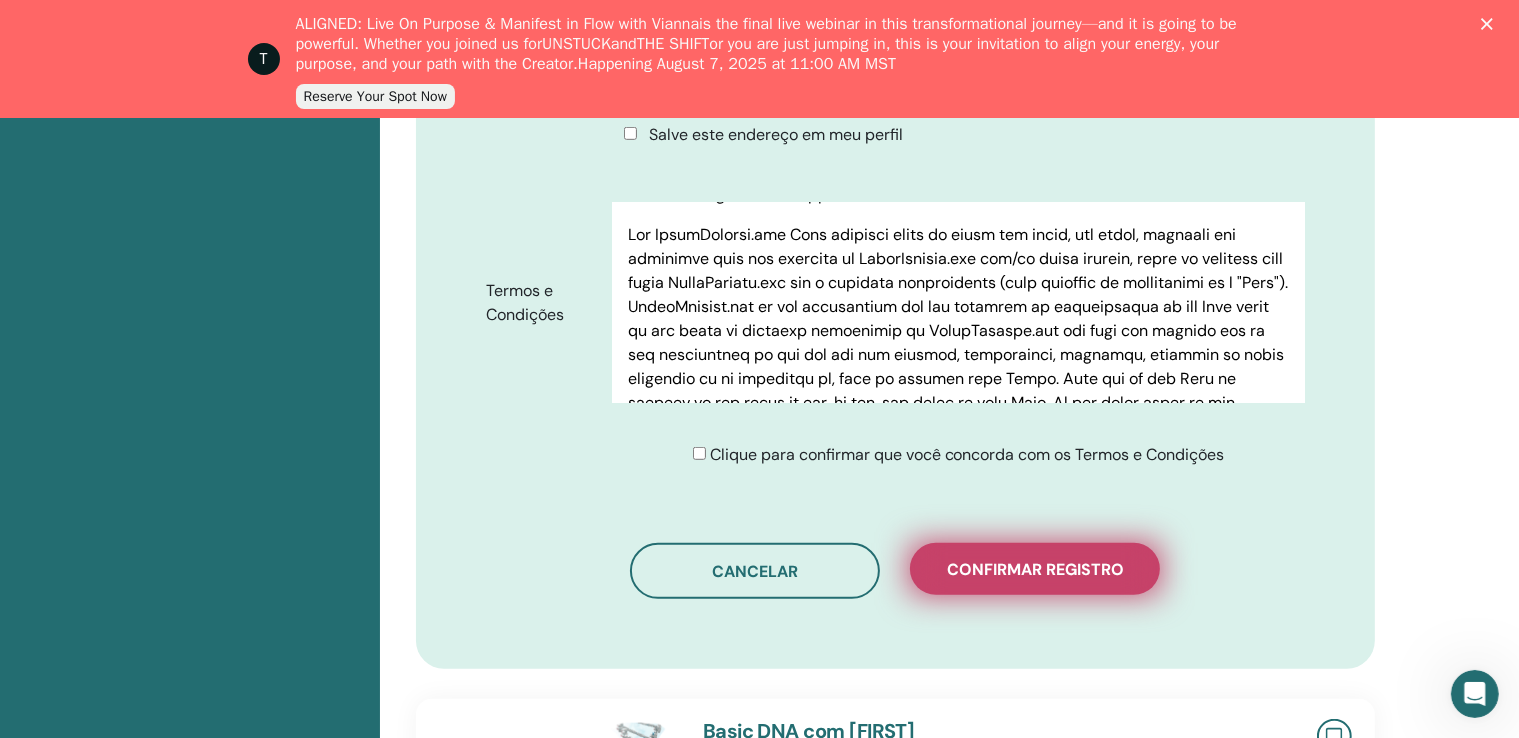 click on "Confirmar registro" at bounding box center [1035, 569] 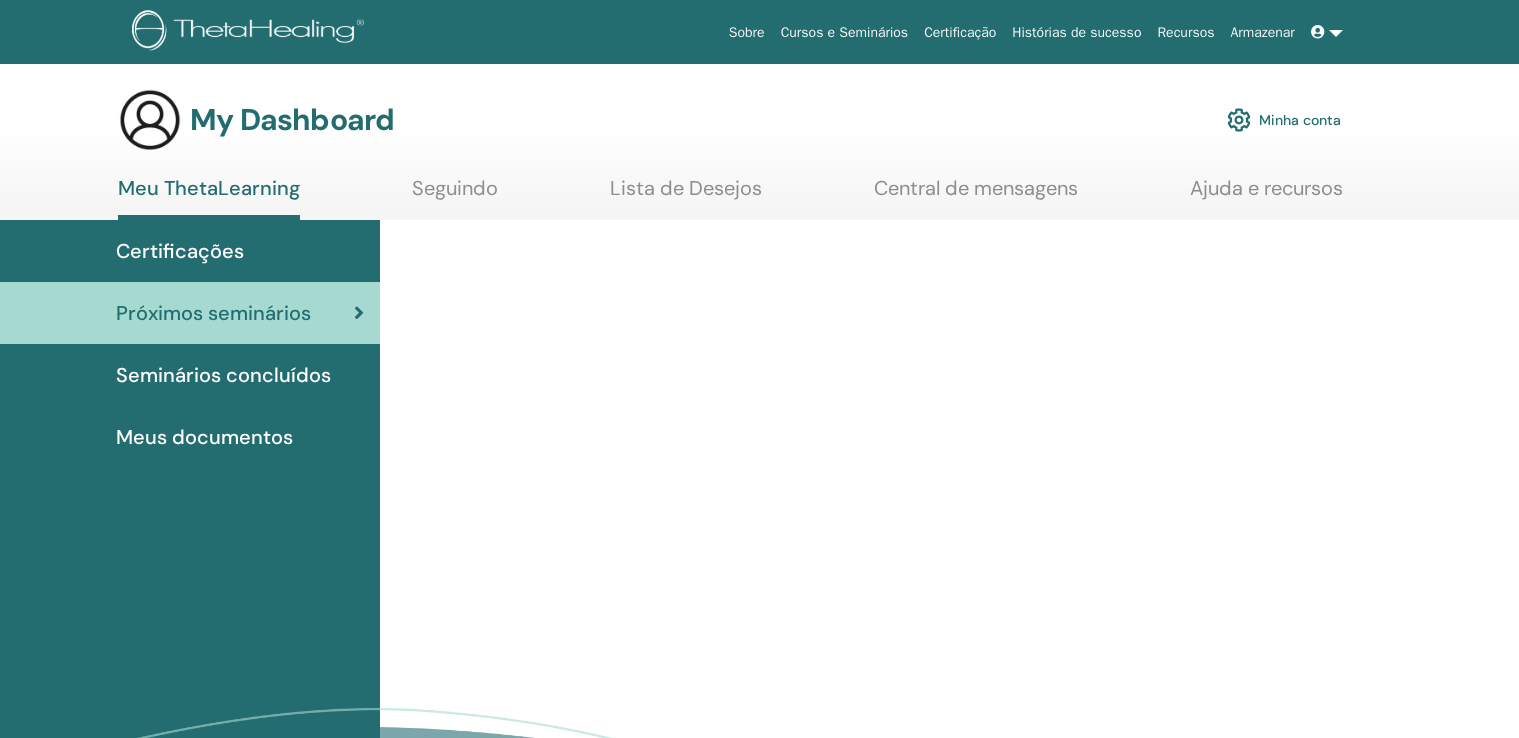 scroll, scrollTop: 0, scrollLeft: 0, axis: both 